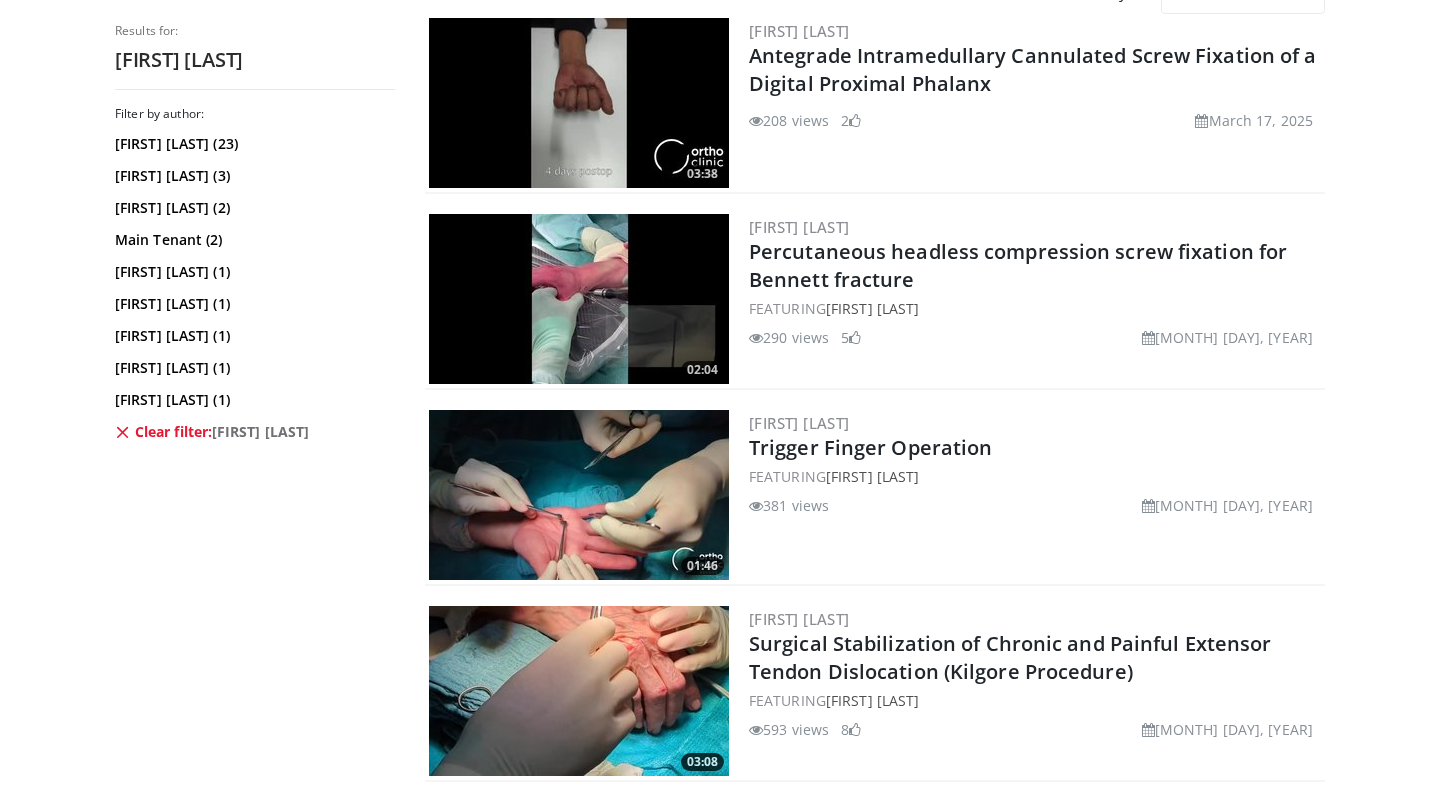 scroll, scrollTop: 0, scrollLeft: 0, axis: both 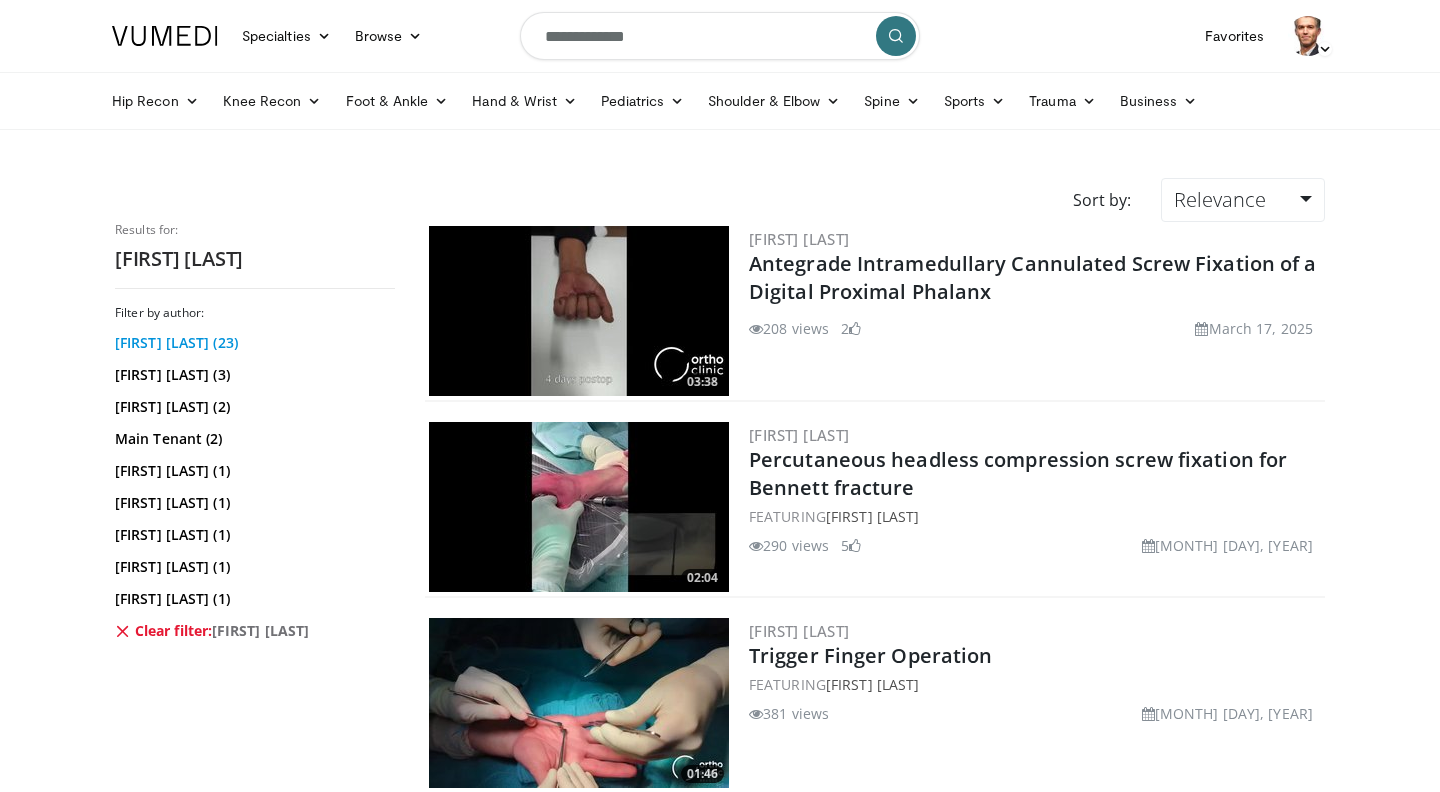 click on "Francis Bonte (23)" at bounding box center (252, 343) 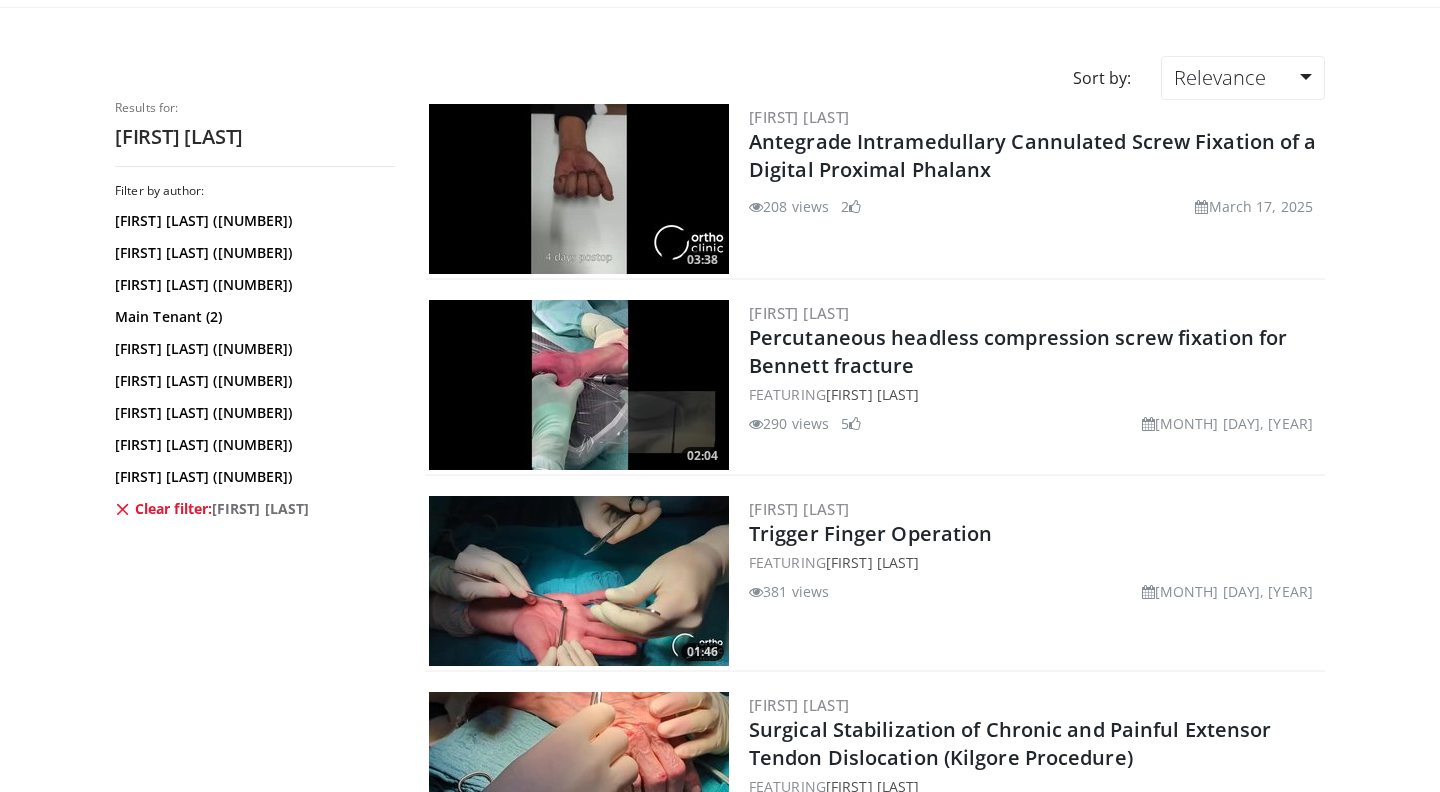scroll, scrollTop: 0, scrollLeft: 0, axis: both 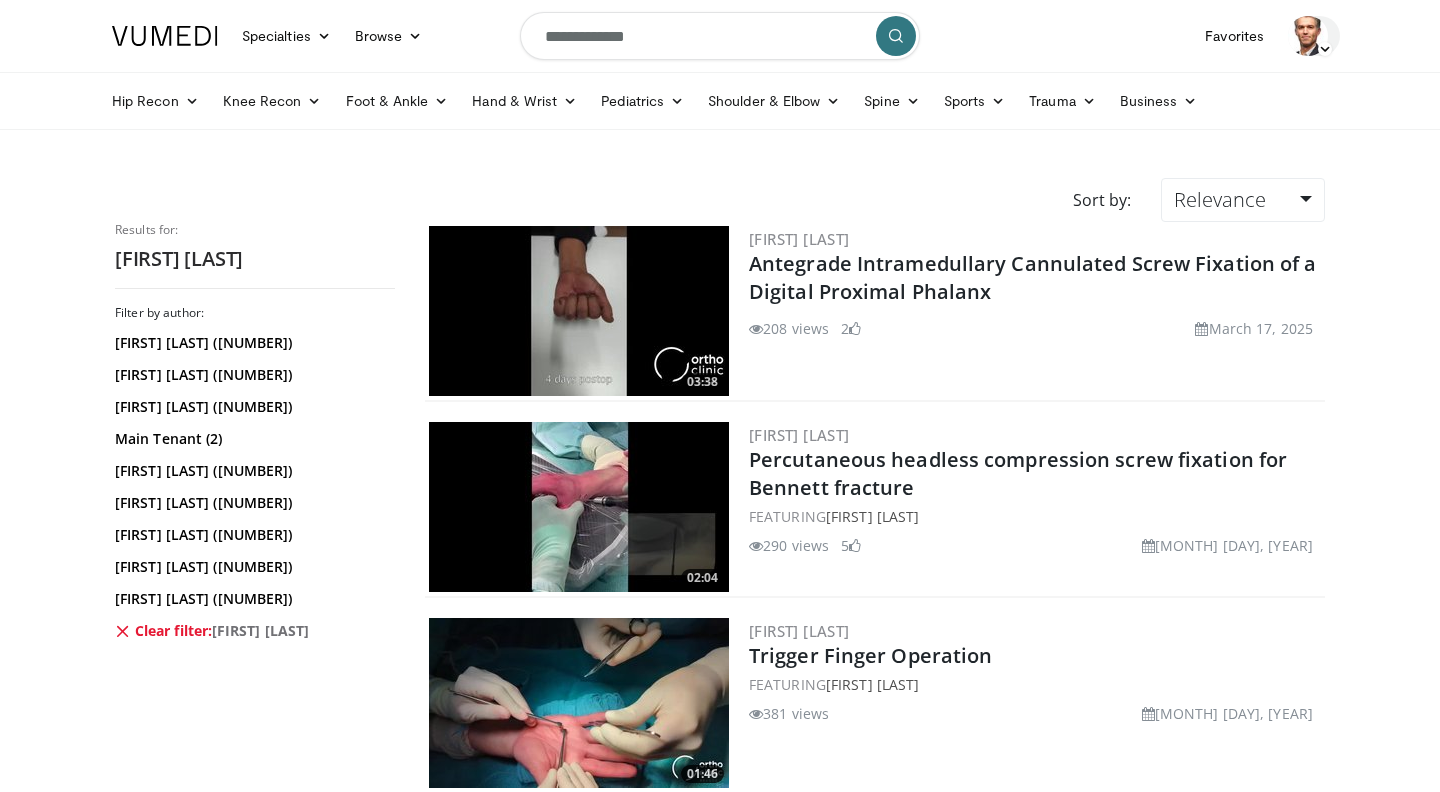 click at bounding box center [1325, 49] 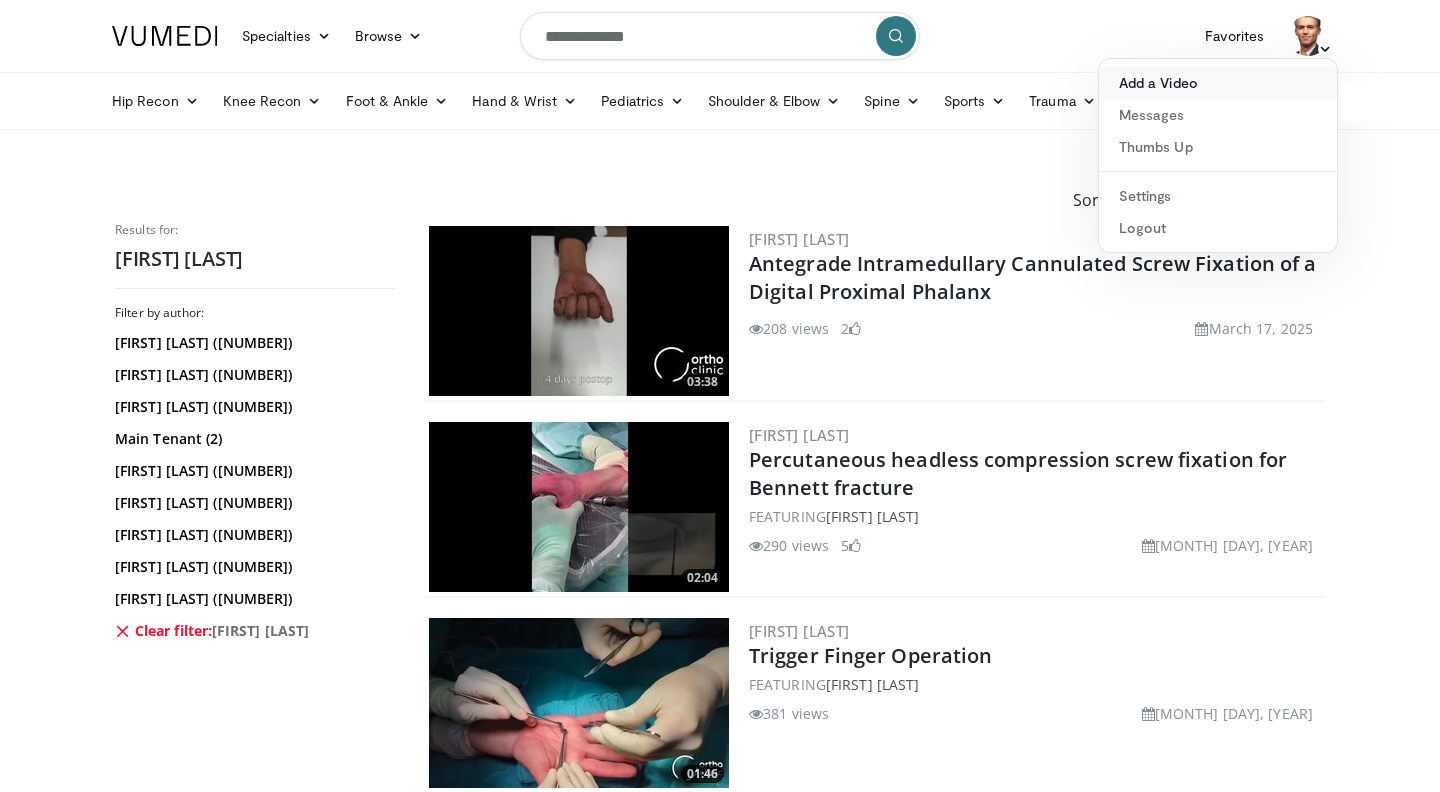 click on "Add a Video" at bounding box center [1218, 83] 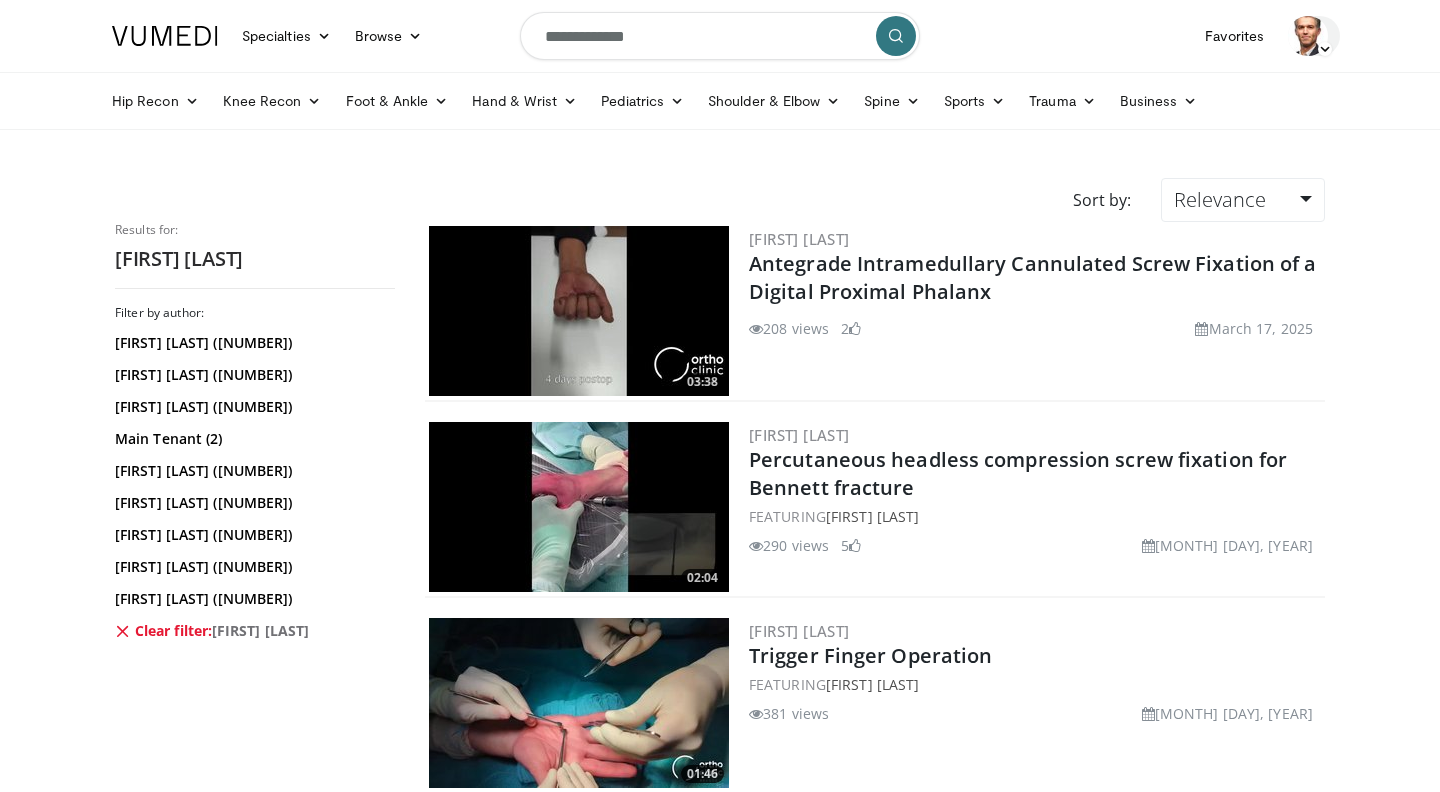 click at bounding box center [1308, 36] 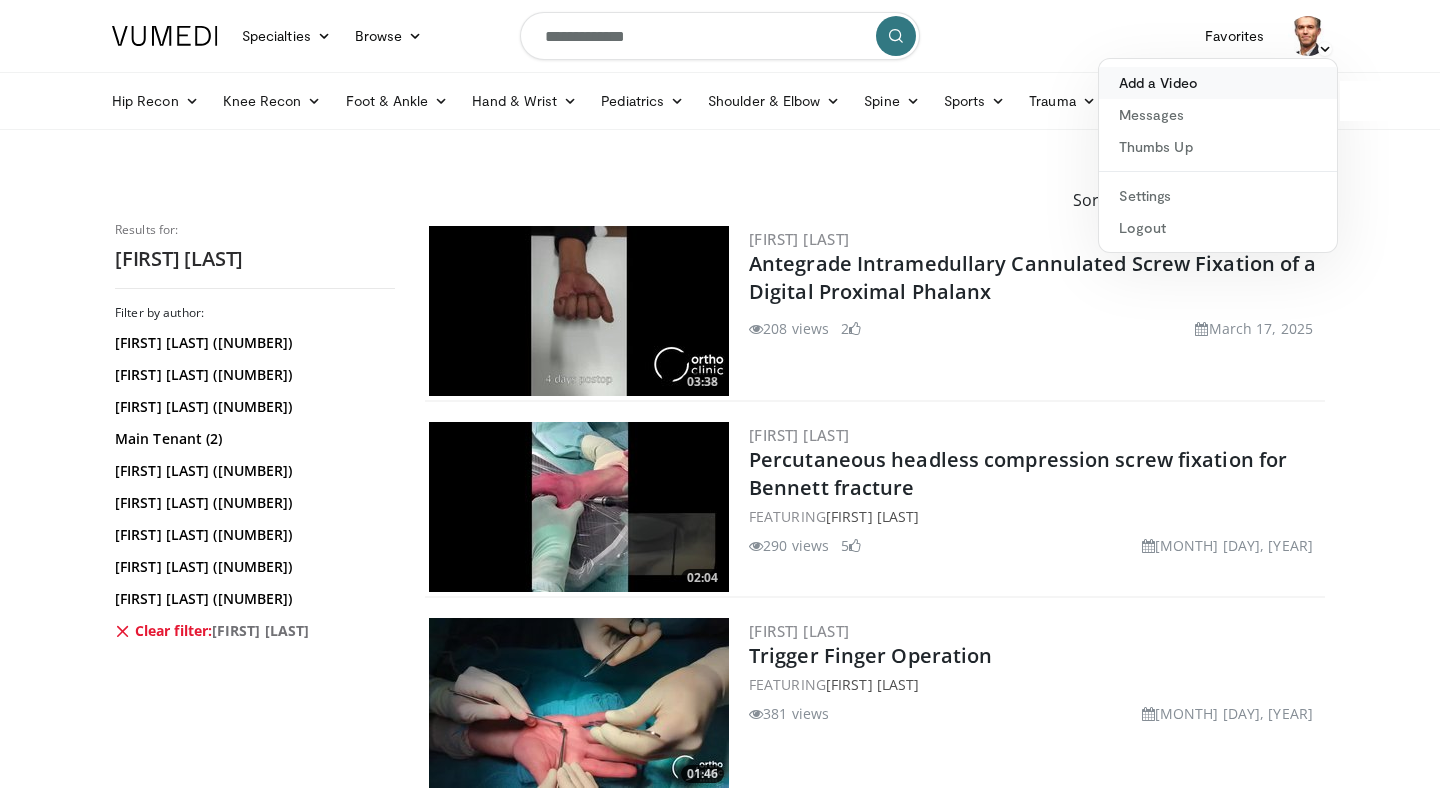 click on "Add a Video" at bounding box center (1218, 83) 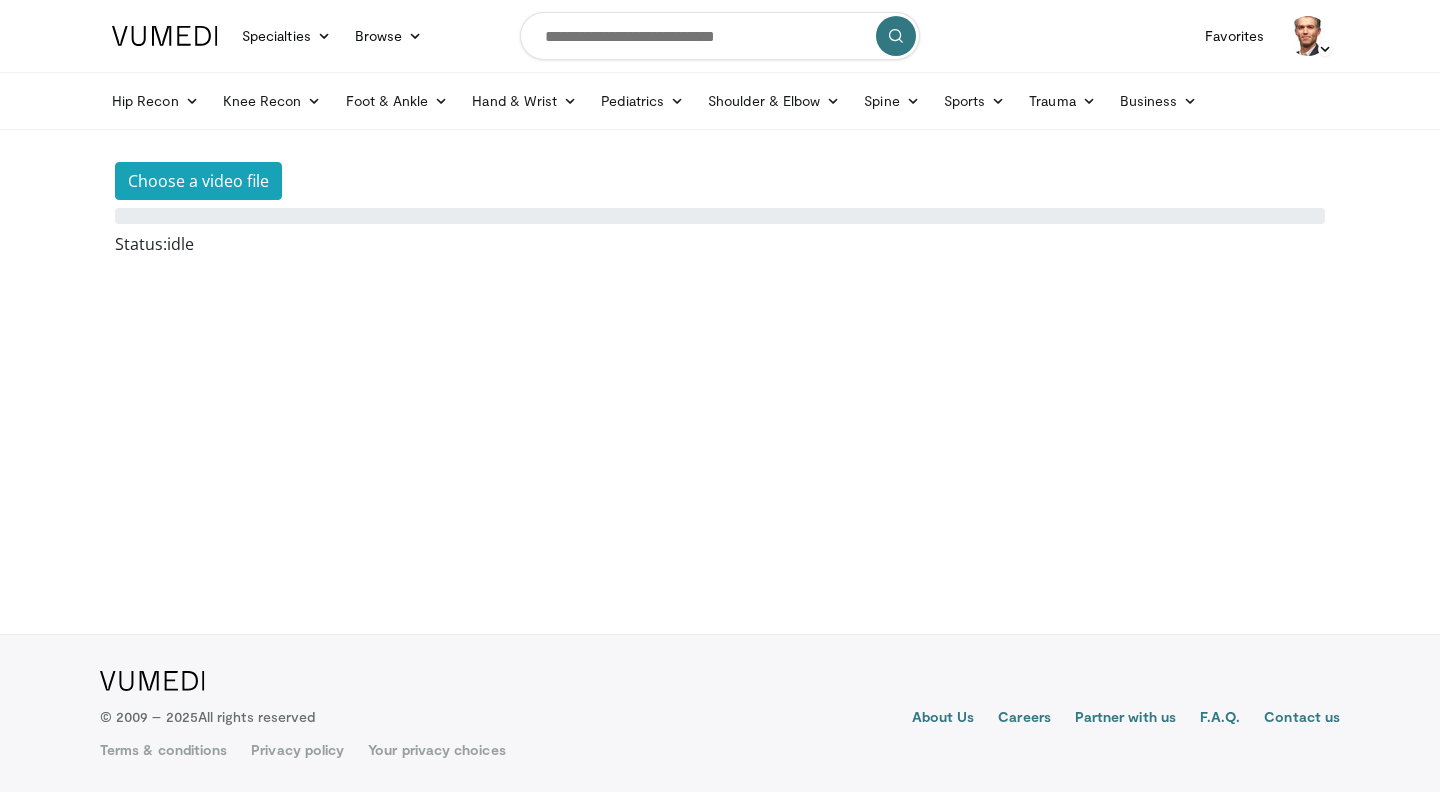 scroll, scrollTop: 0, scrollLeft: 0, axis: both 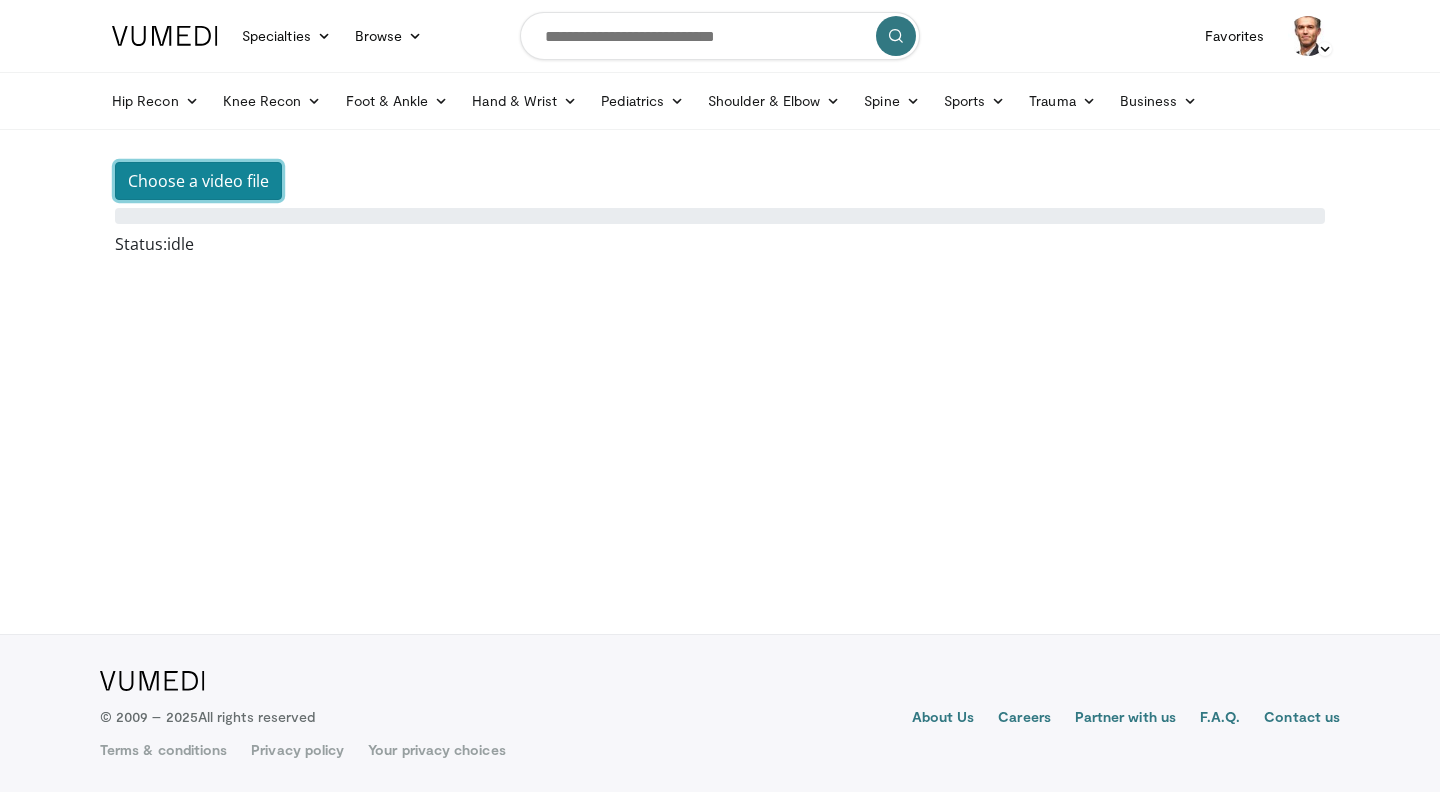 click on "Choose a video file" at bounding box center (198, 181) 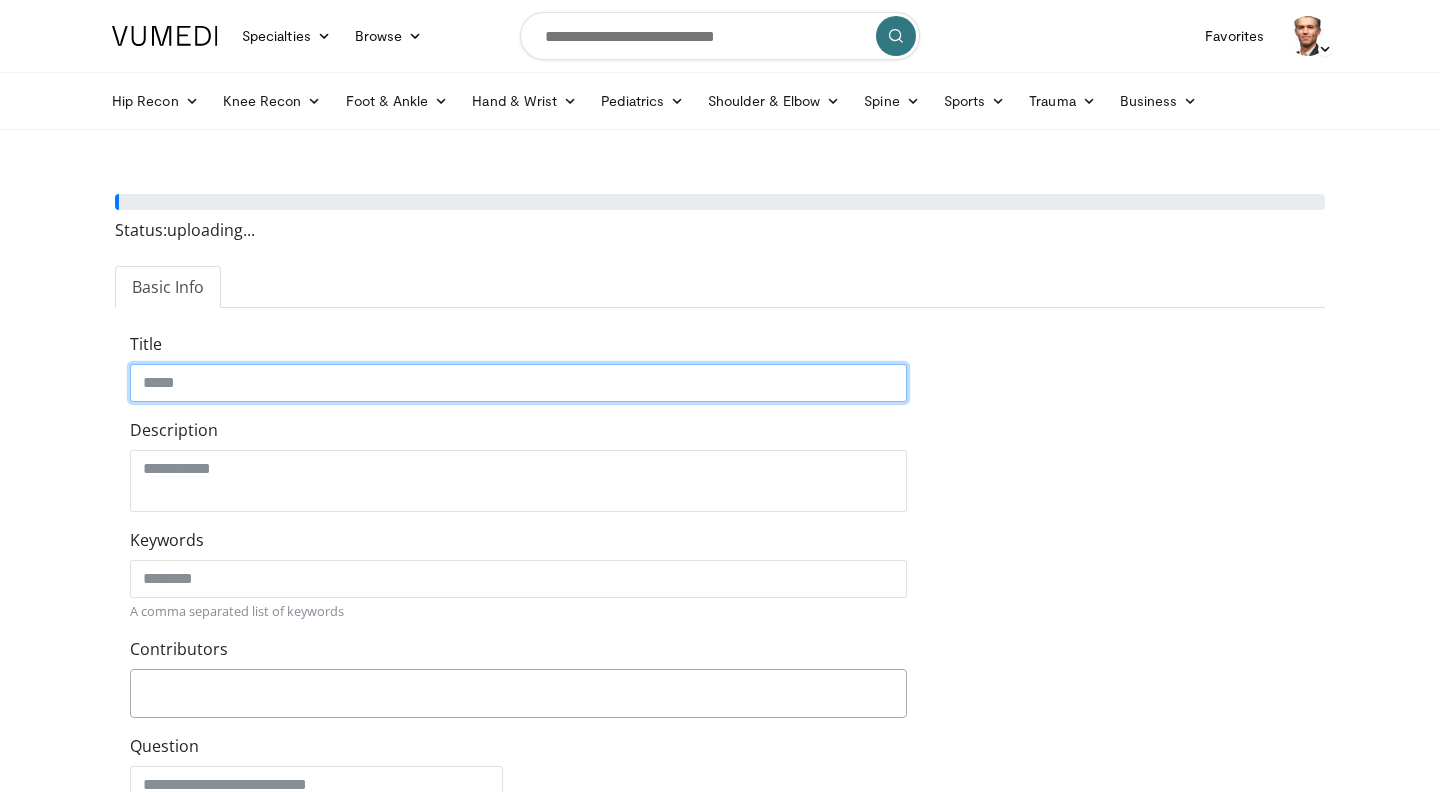 click on "Title" at bounding box center (518, 383) 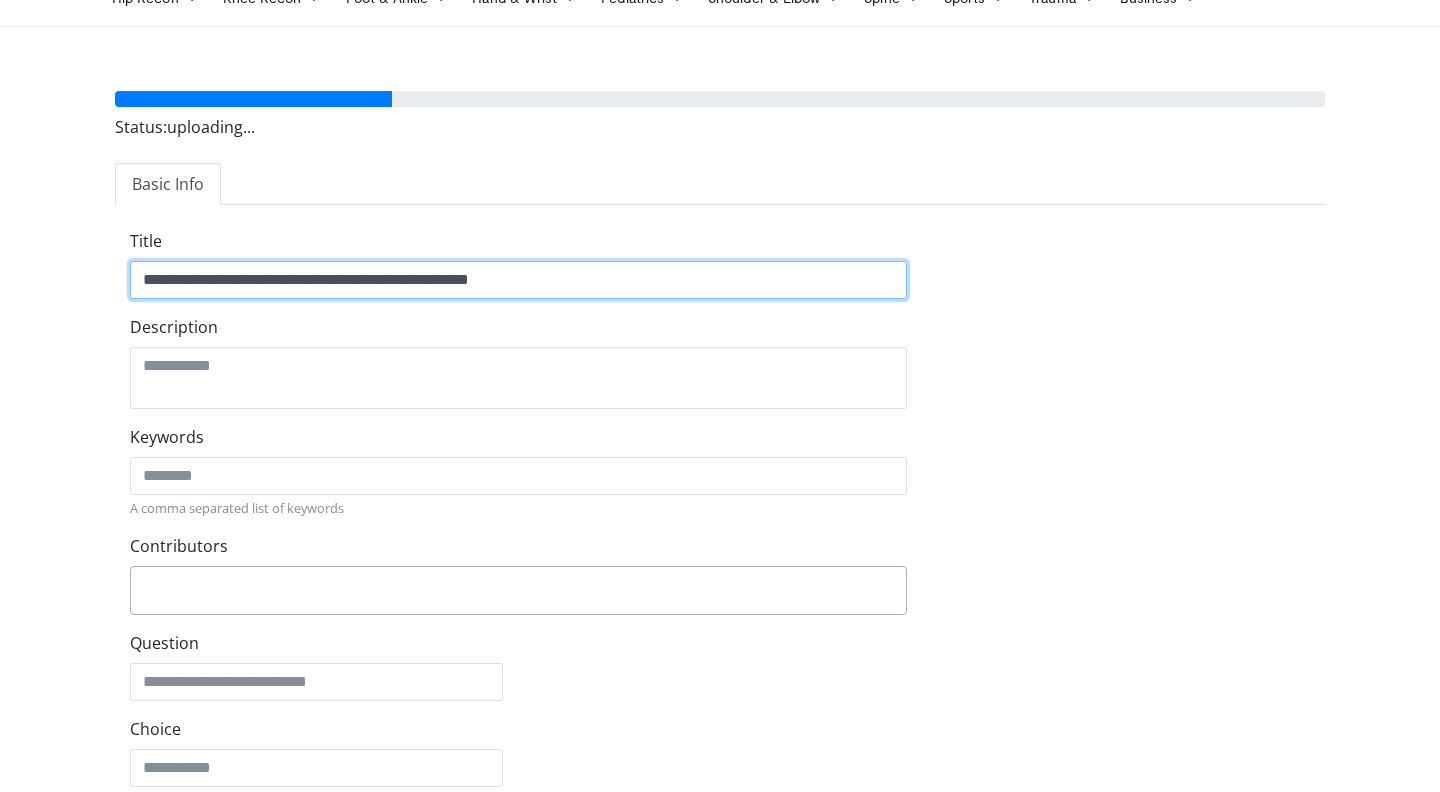scroll, scrollTop: 105, scrollLeft: 0, axis: vertical 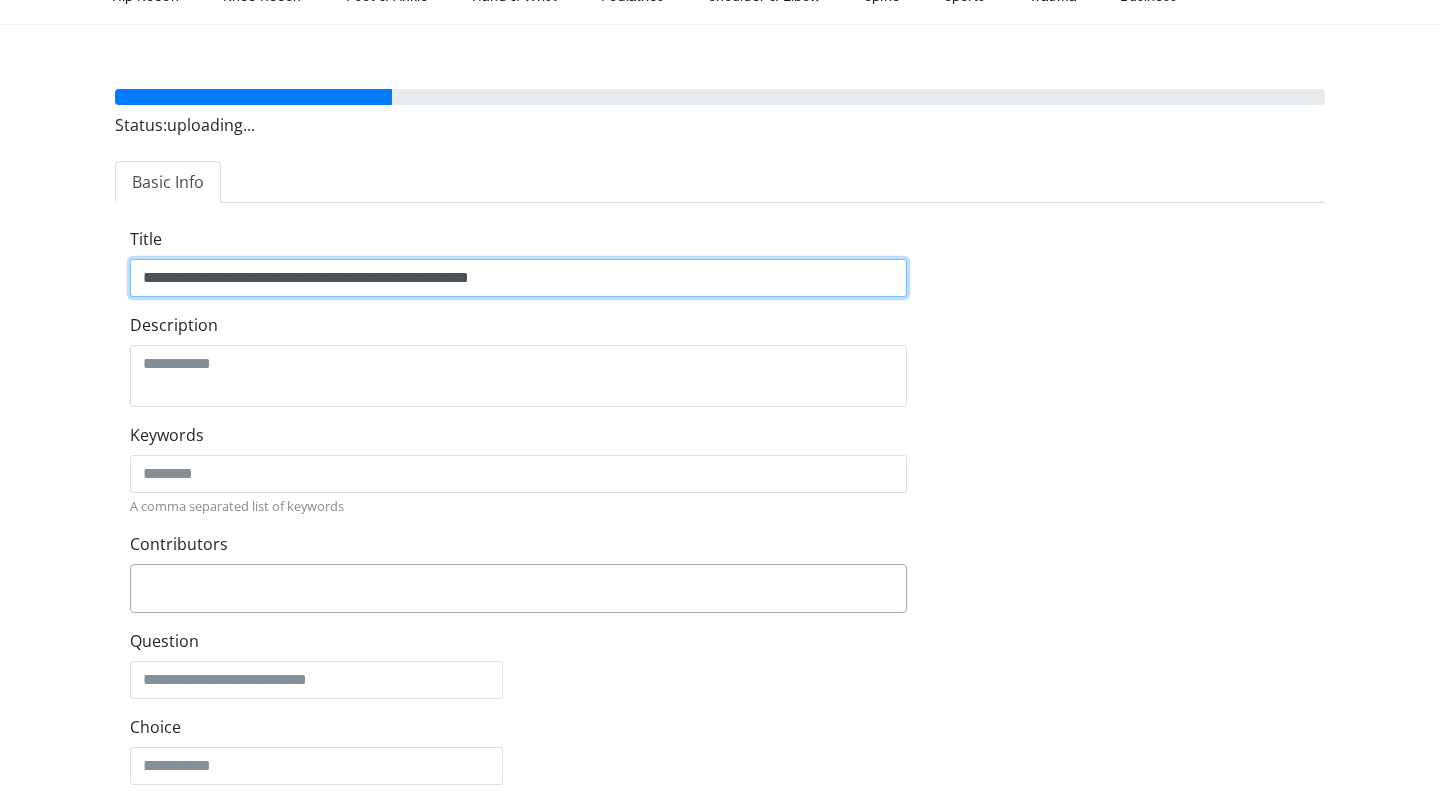 type on "**********" 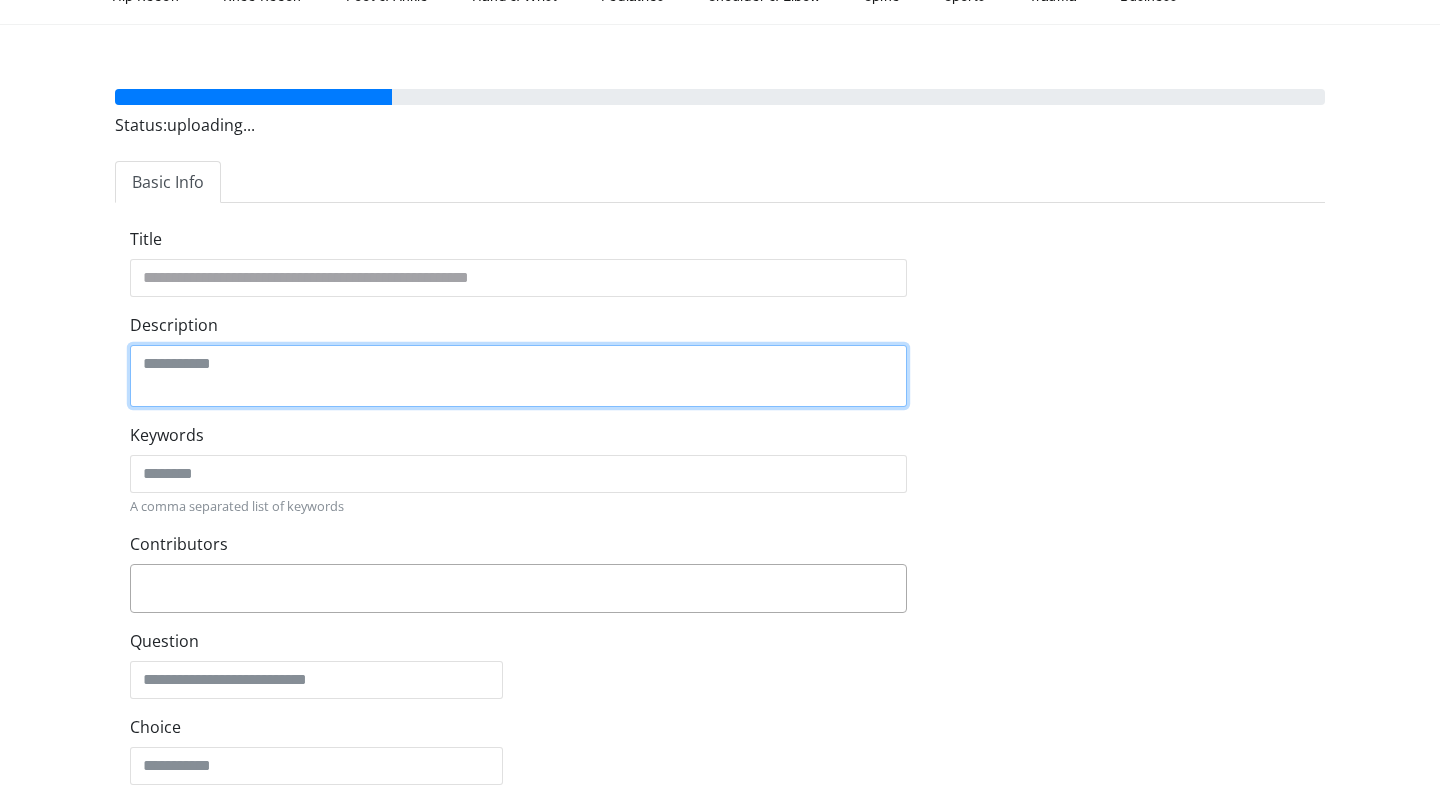 click on "Description" at bounding box center [518, 376] 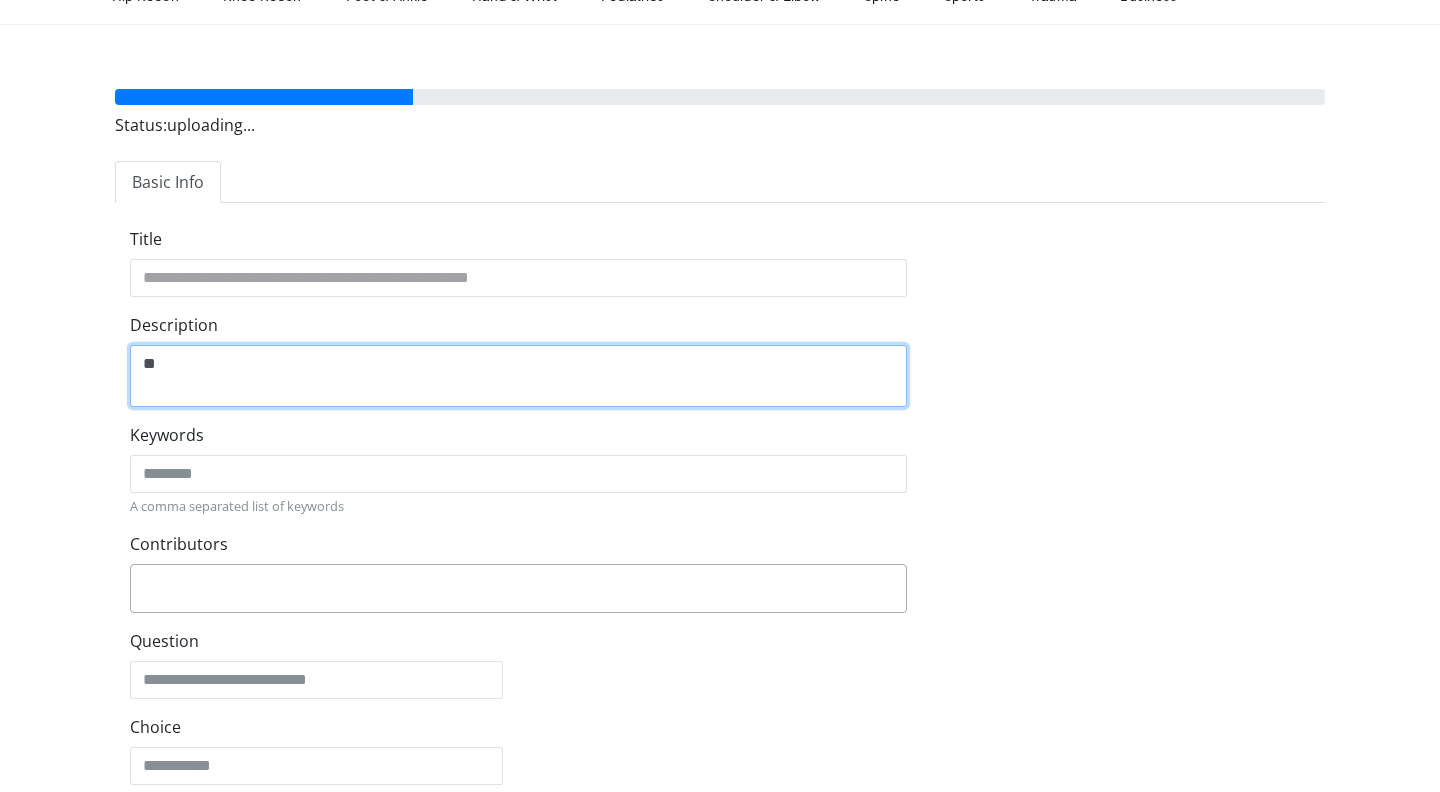 type on "*" 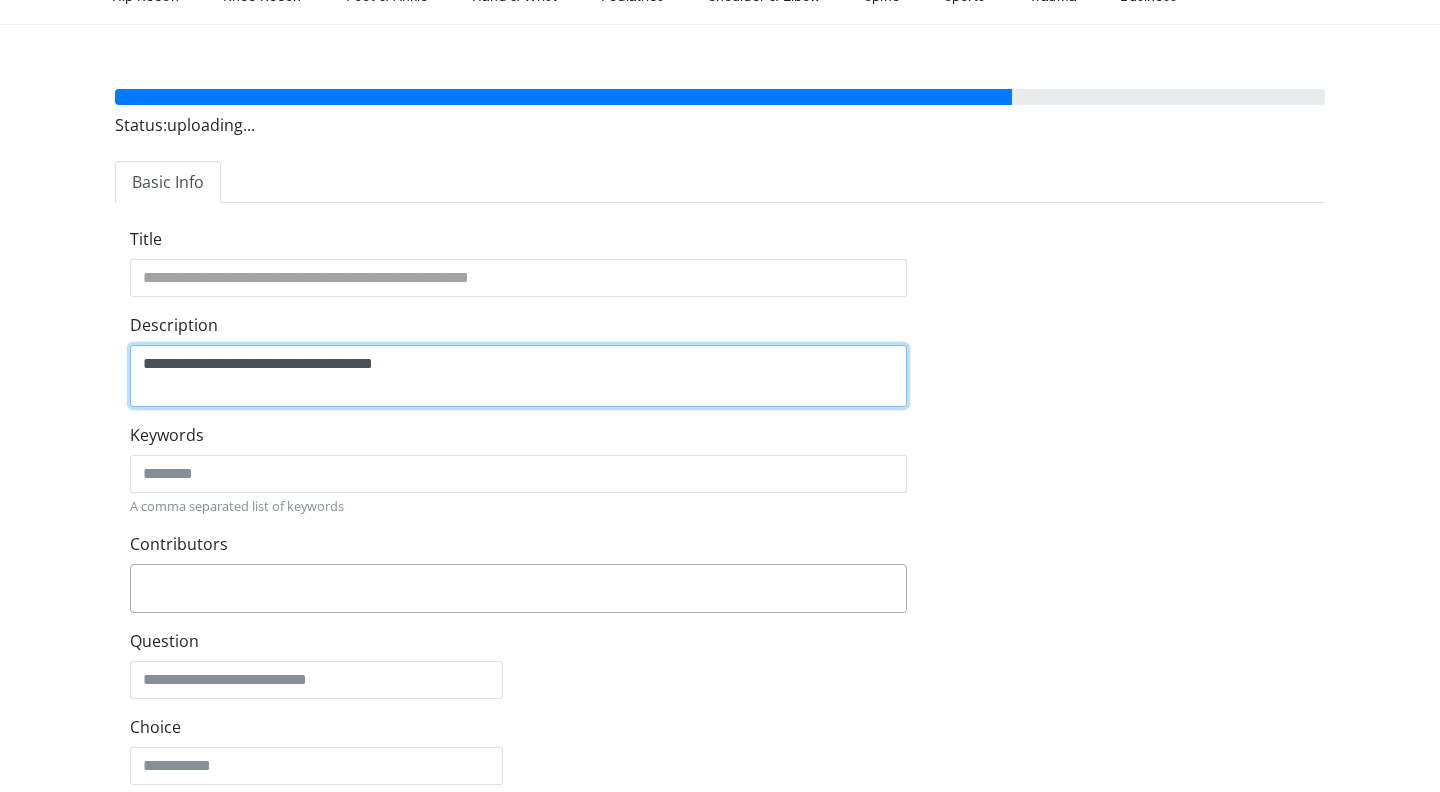 click on "**********" at bounding box center (518, 376) 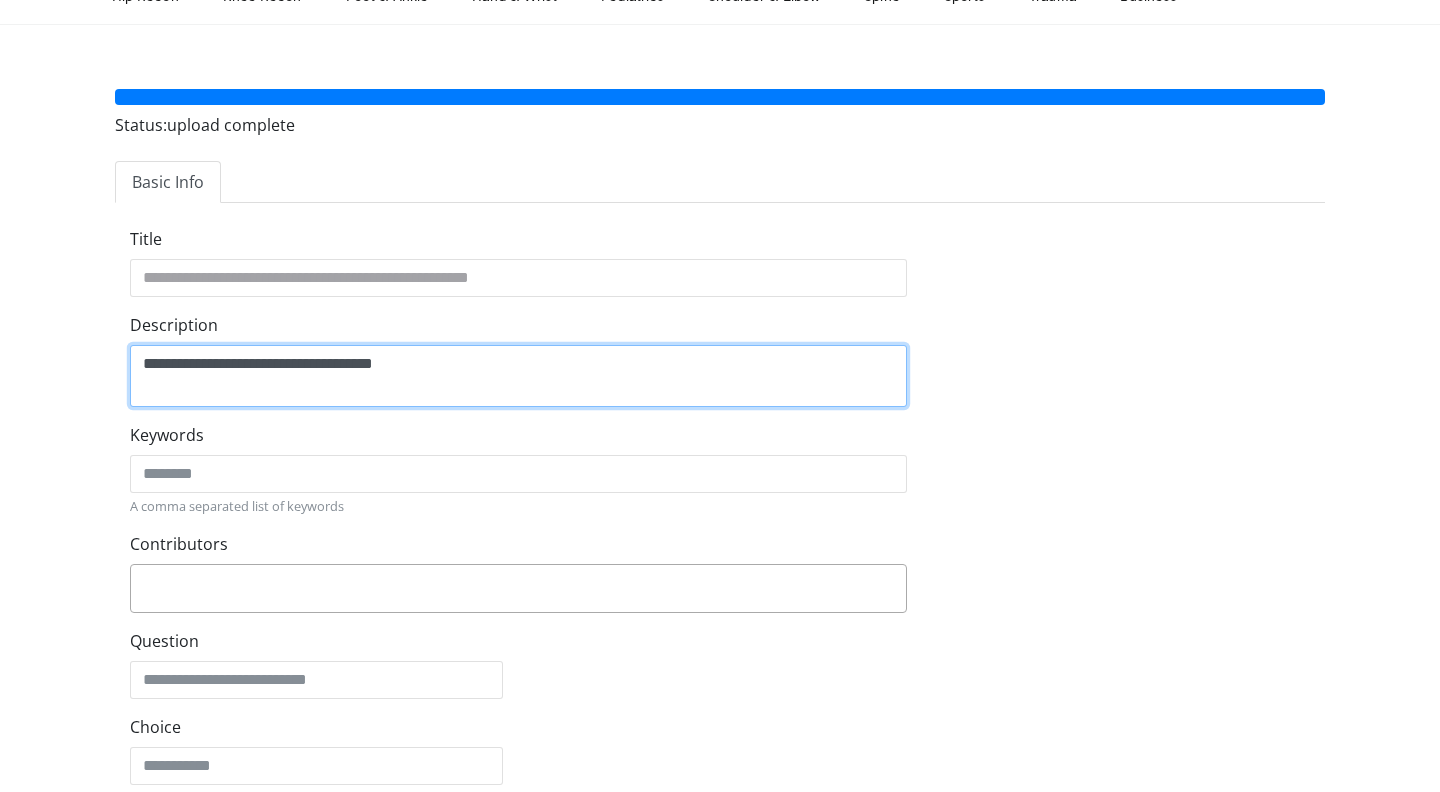 click on "**********" at bounding box center [518, 376] 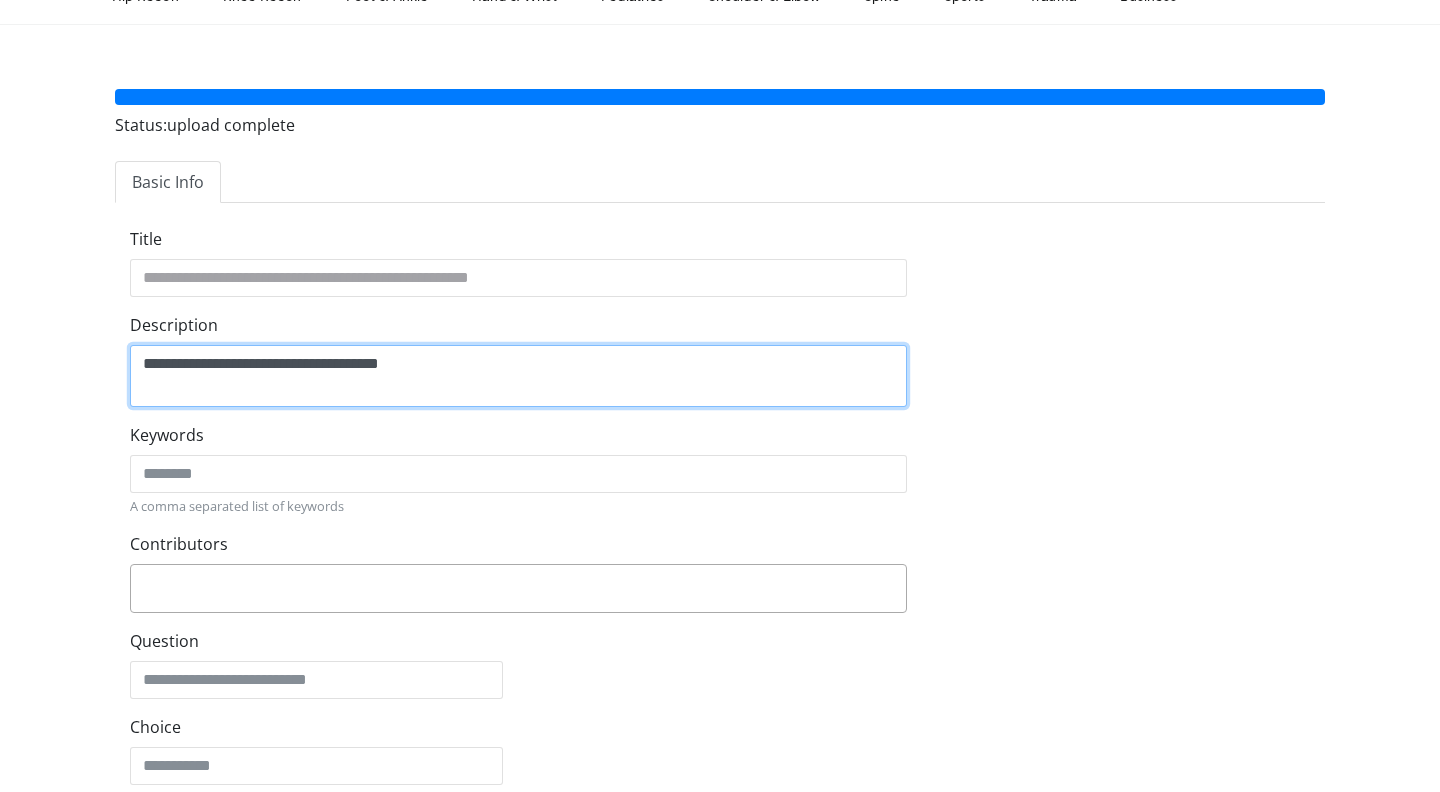 drag, startPoint x: 202, startPoint y: 361, endPoint x: 124, endPoint y: 358, distance: 78.05767 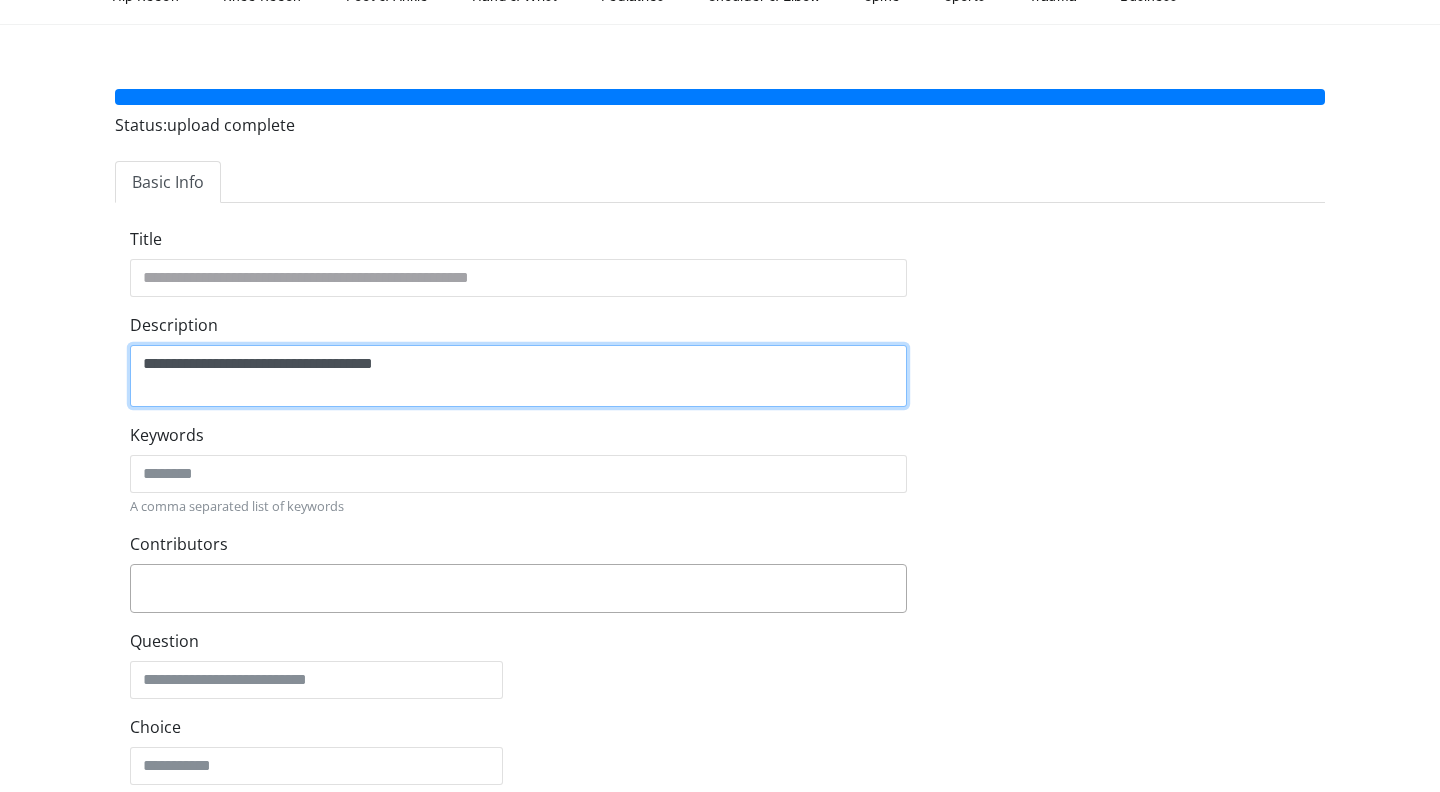 type on "**********" 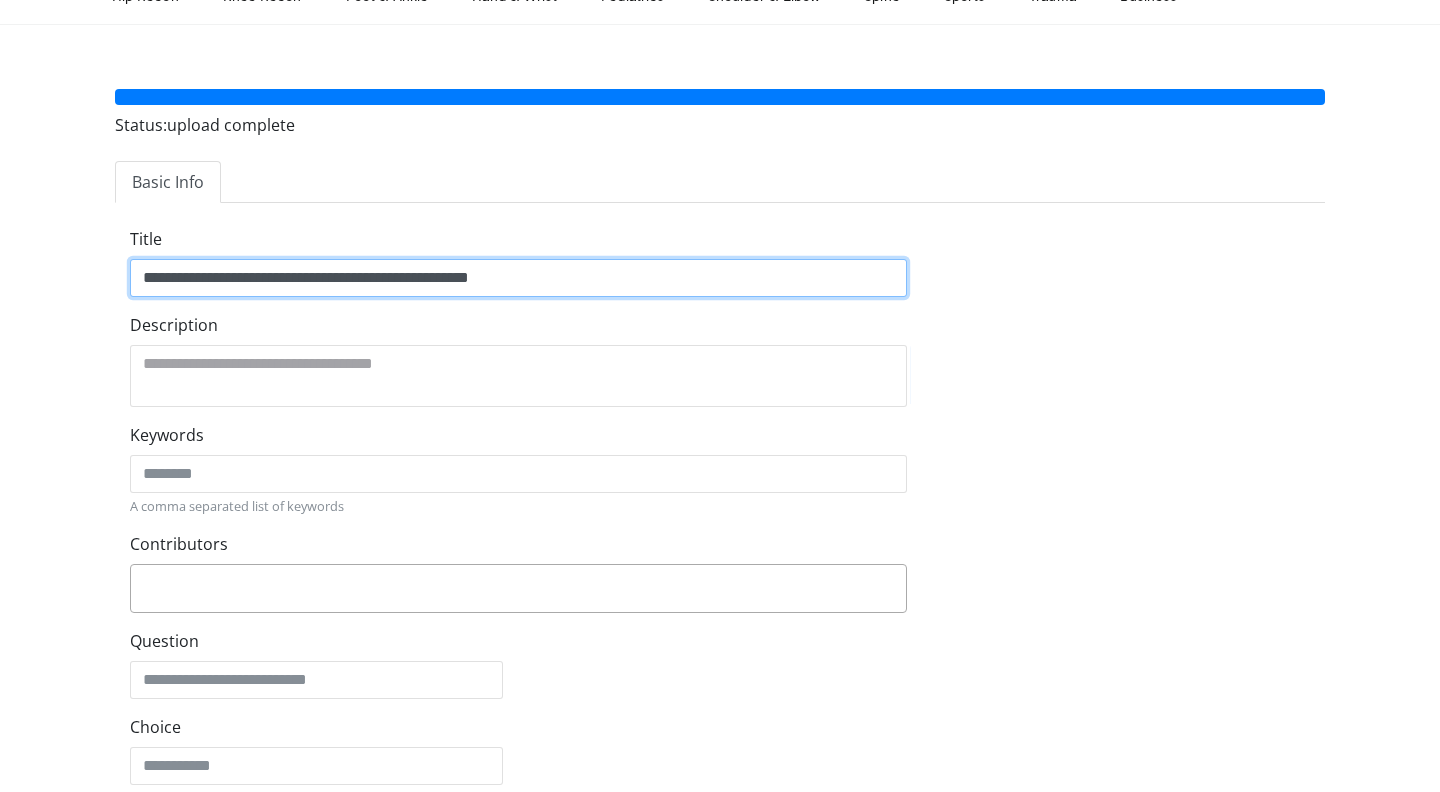 drag, startPoint x: 527, startPoint y: 278, endPoint x: 125, endPoint y: 273, distance: 402.0311 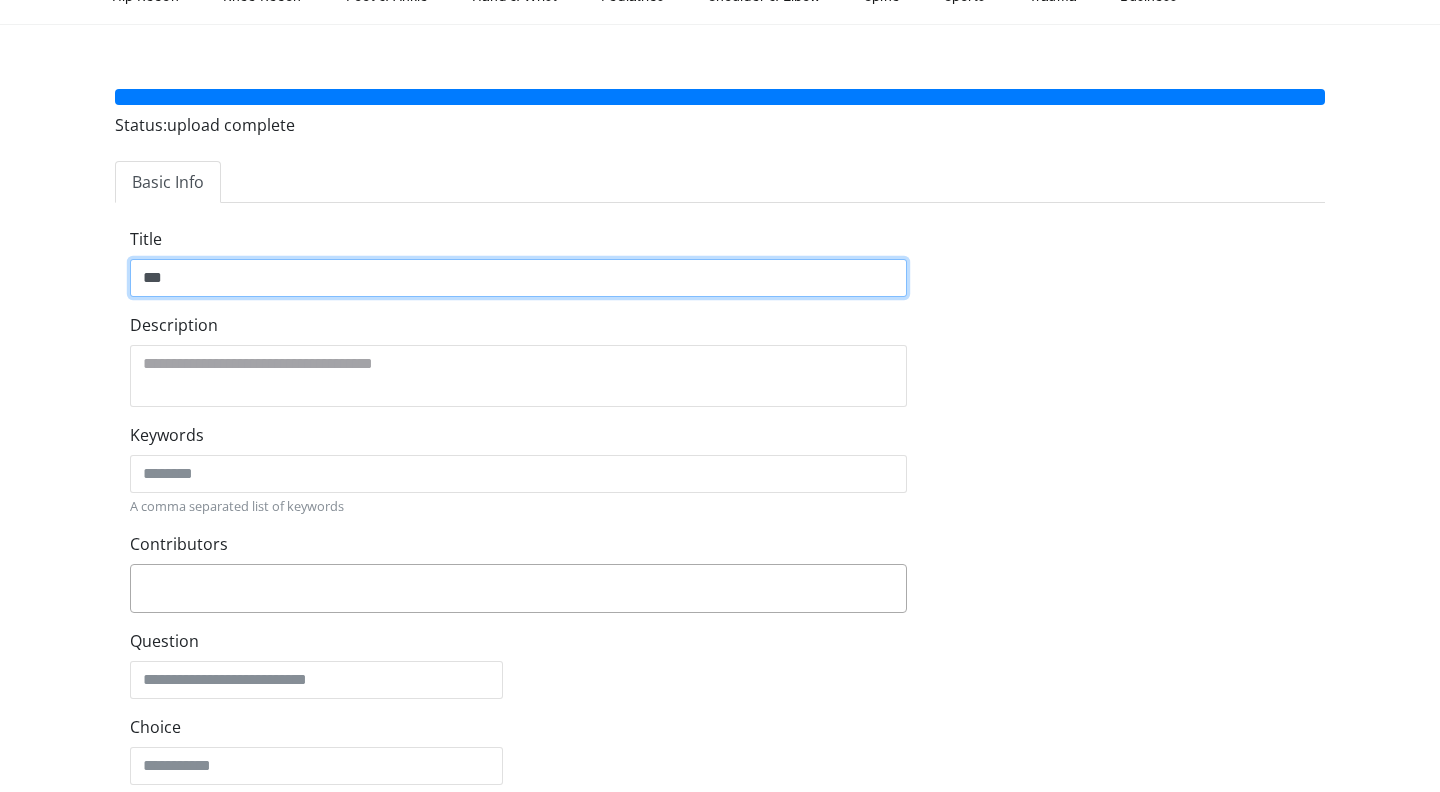 type on "*" 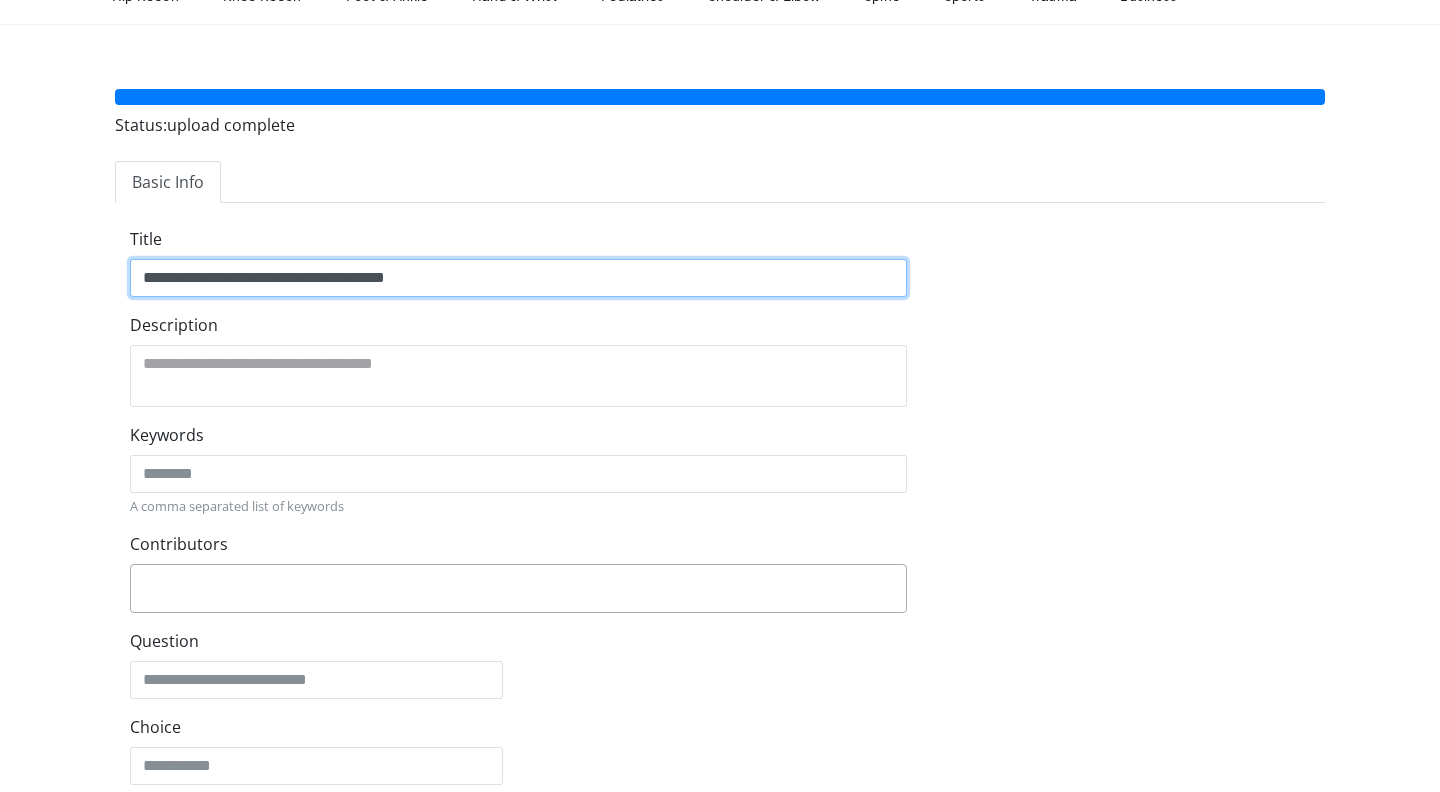 click on "**********" at bounding box center [518, 278] 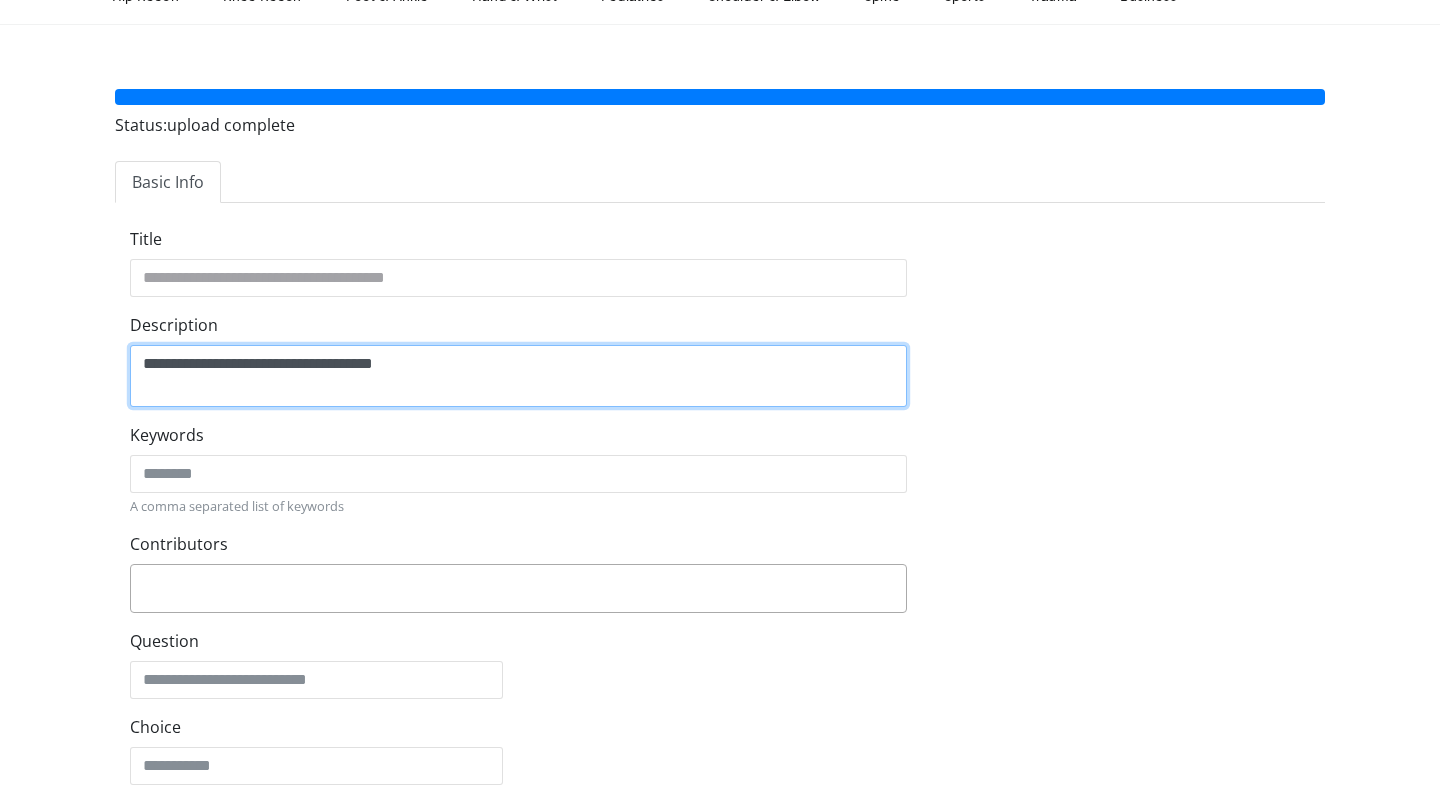 click on "**********" at bounding box center (518, 376) 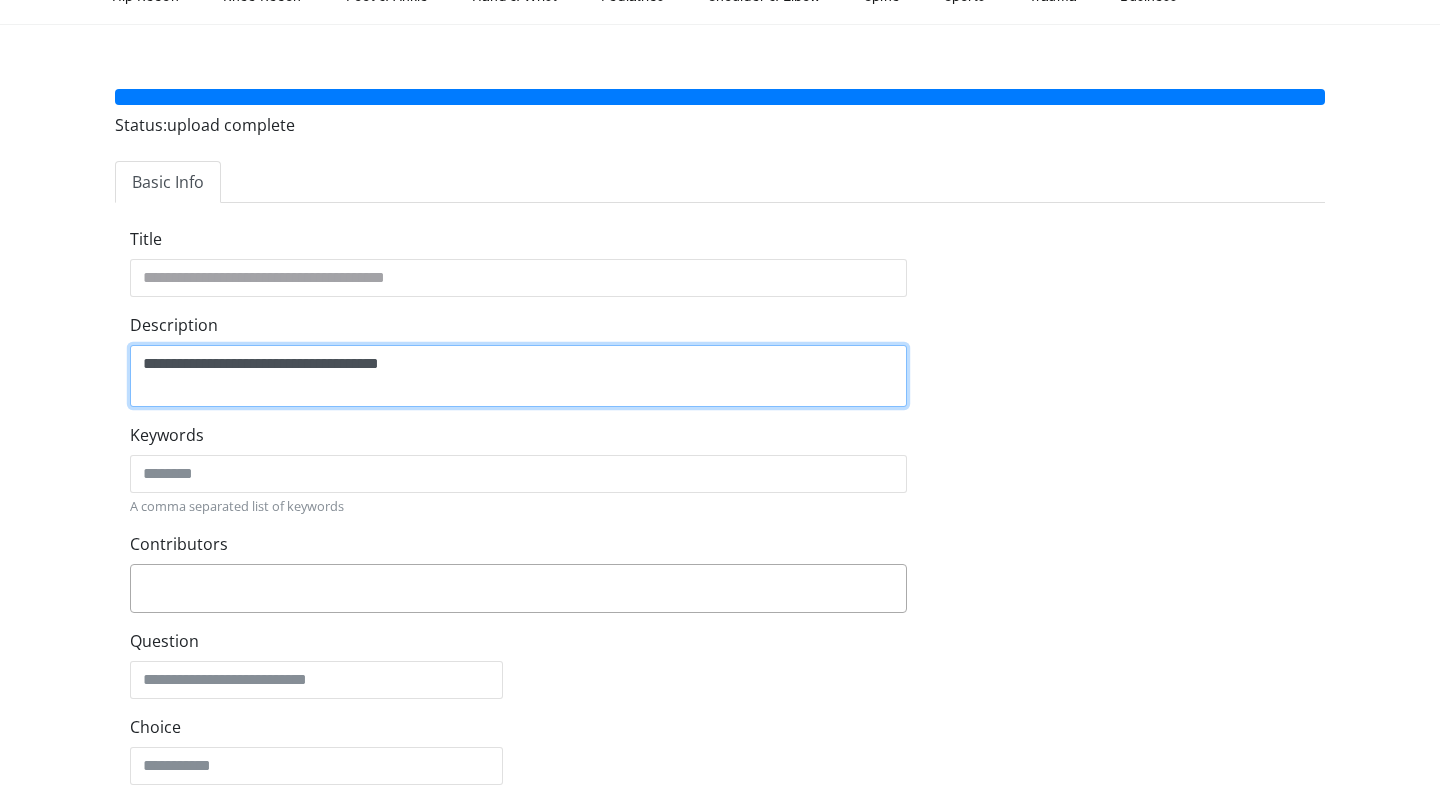 click on "**********" at bounding box center [518, 376] 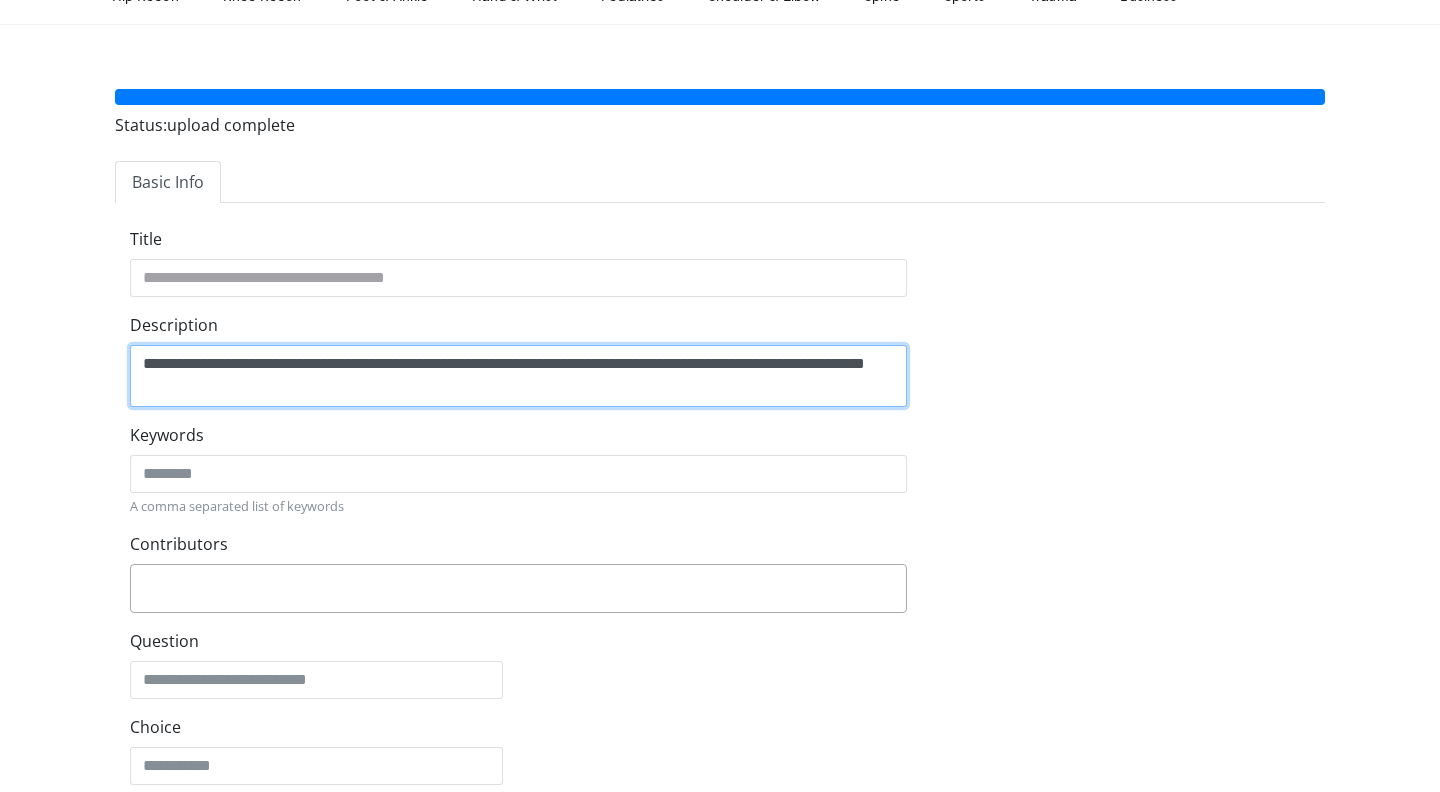 click on "**********" at bounding box center [518, 376] 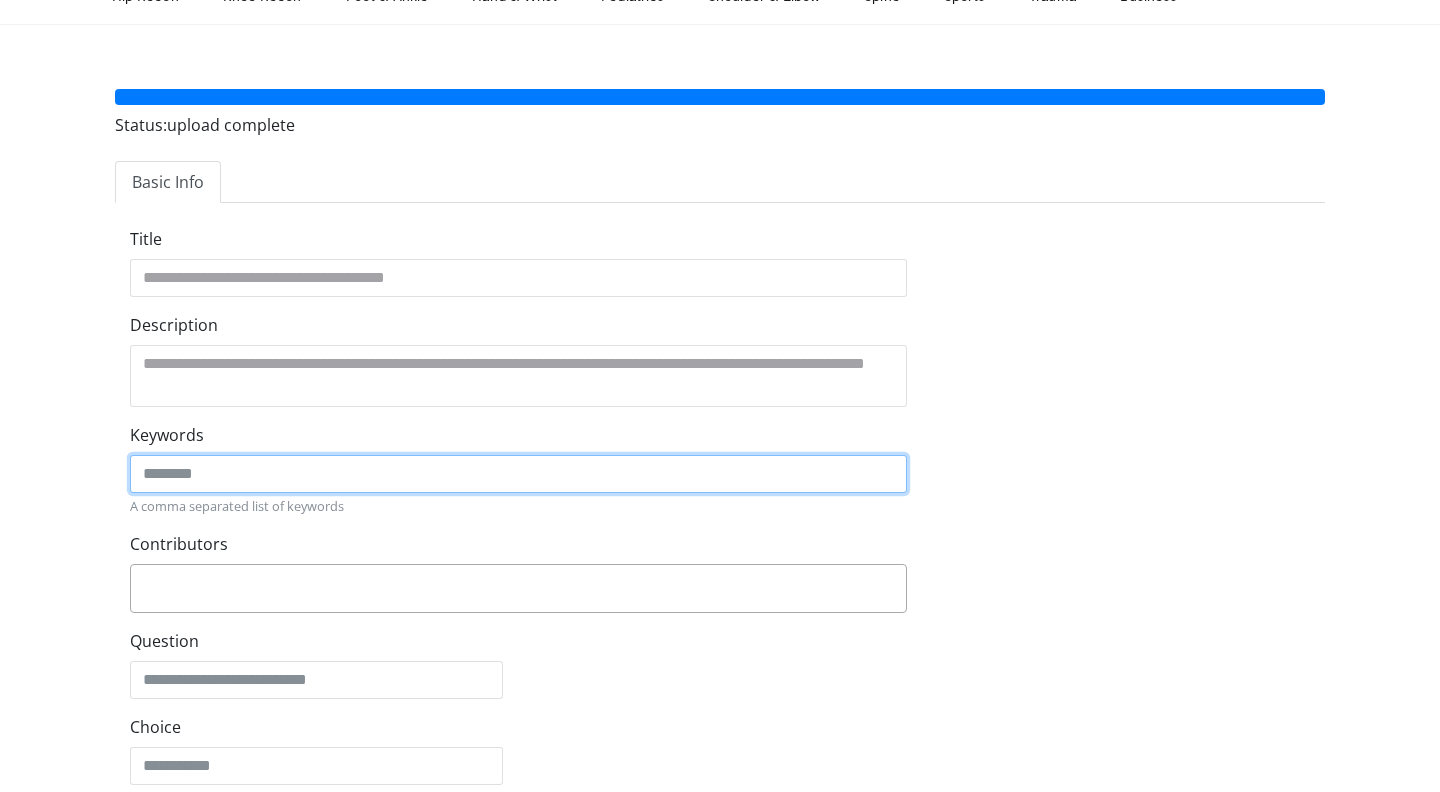 click on "Keywords" 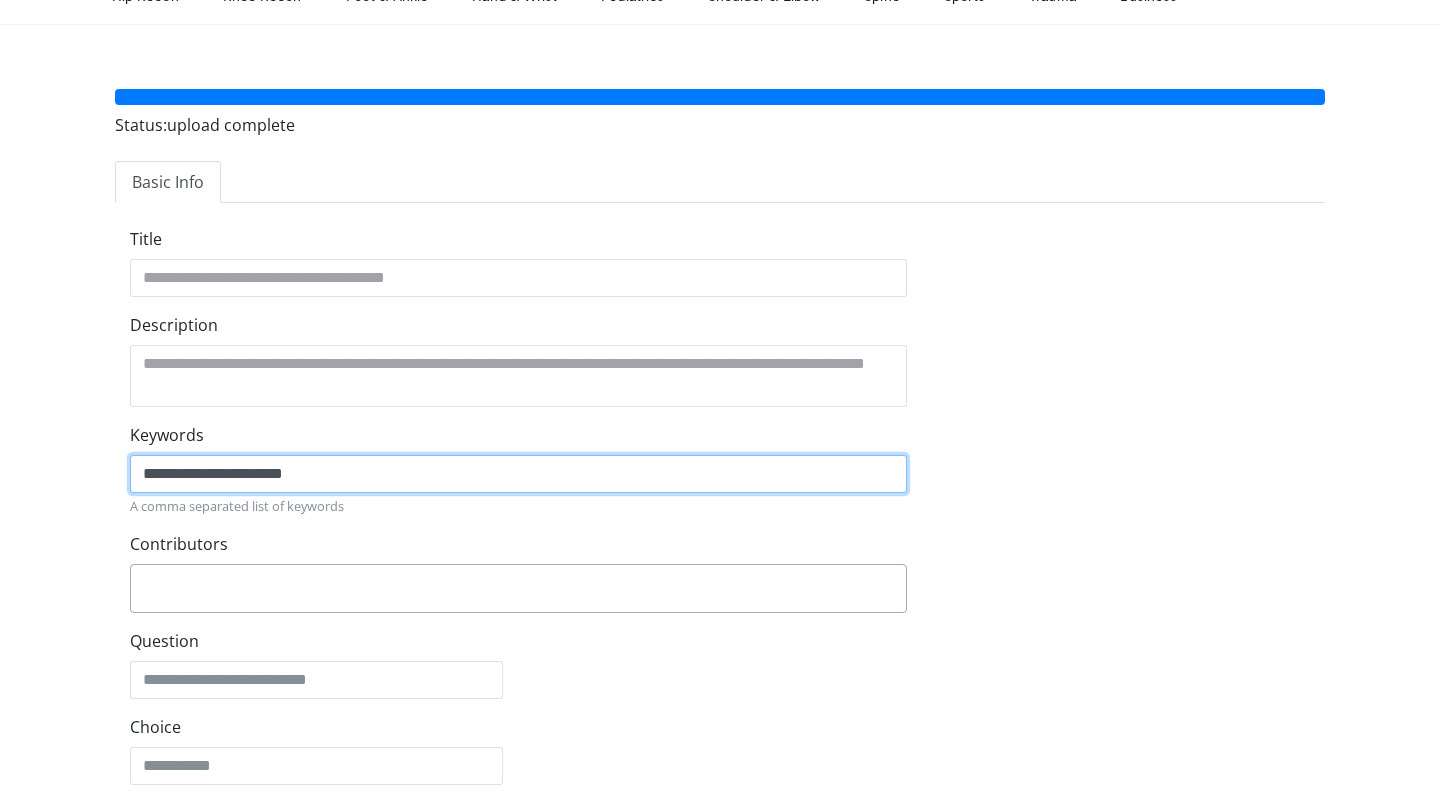 type on "**********" 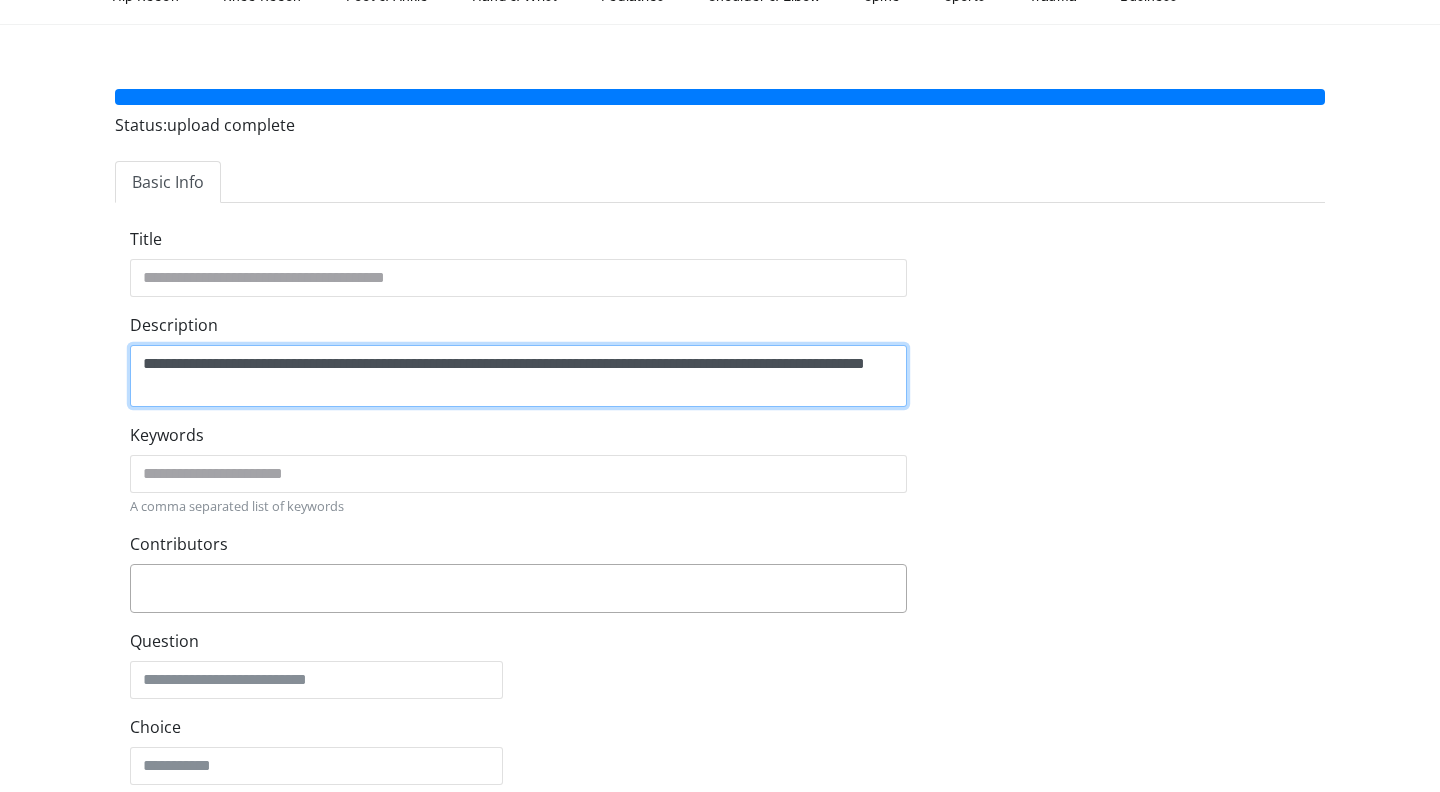 drag, startPoint x: 263, startPoint y: 365, endPoint x: 205, endPoint y: 366, distance: 58.00862 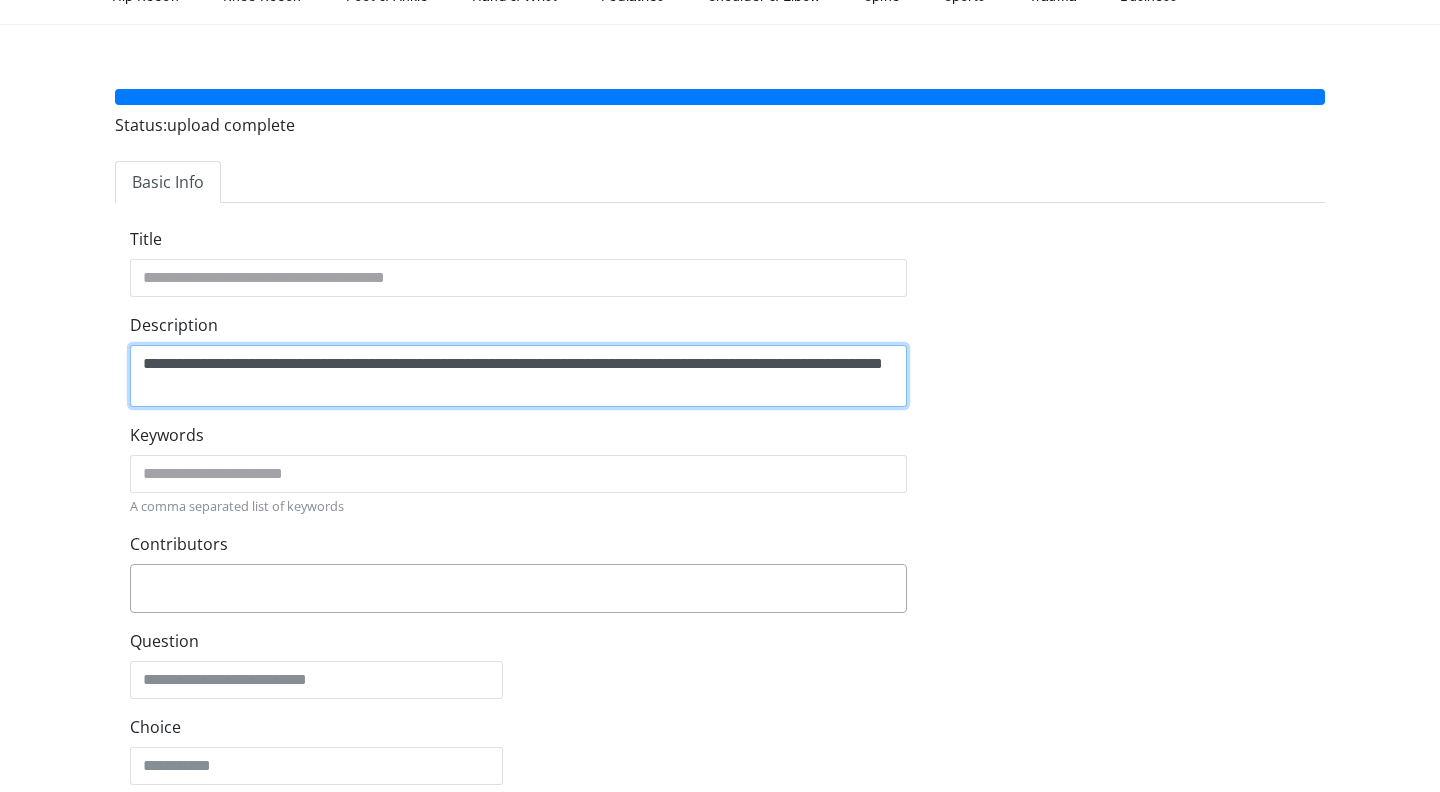 click on "**********" at bounding box center (518, 376) 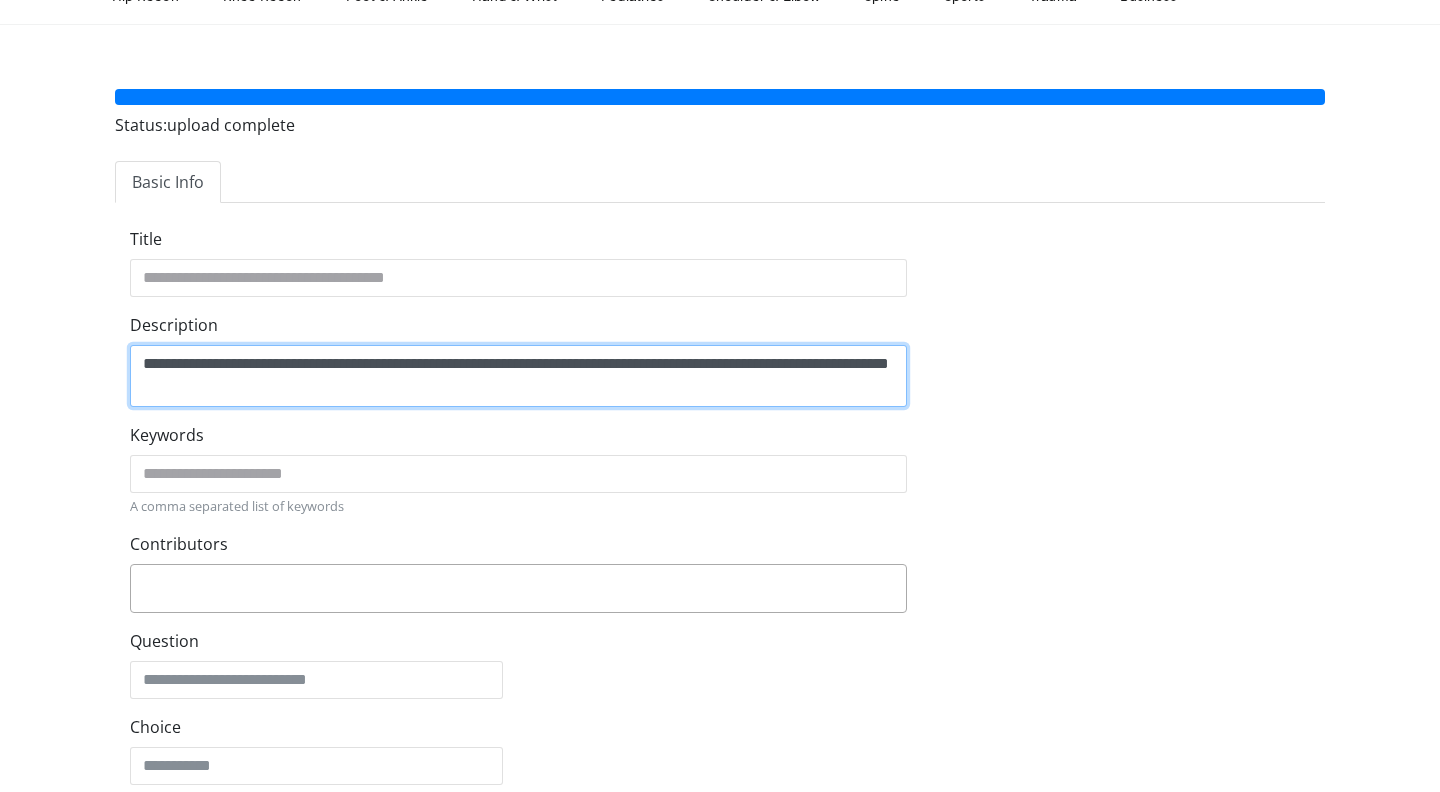 click on "**********" at bounding box center [518, 376] 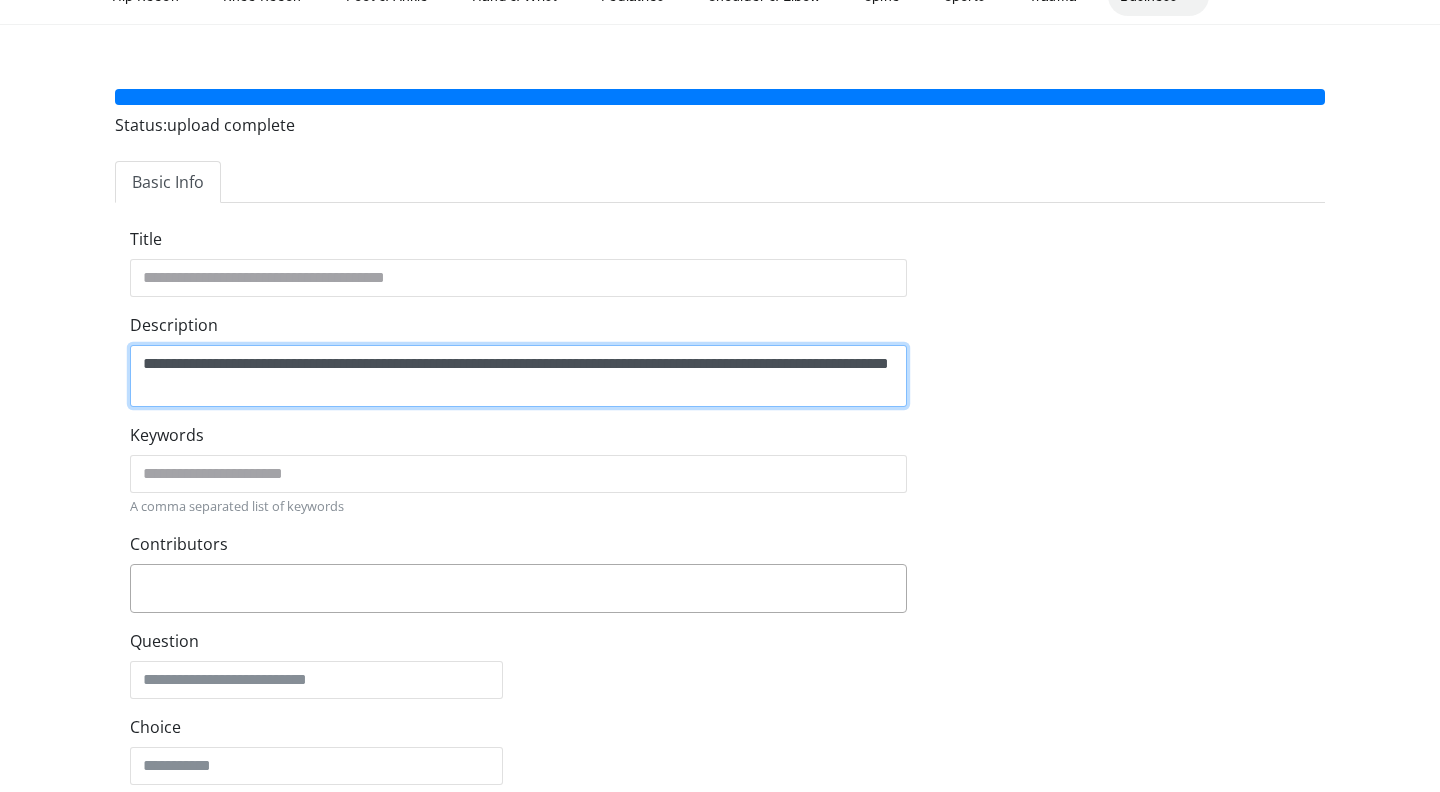 type on "**********" 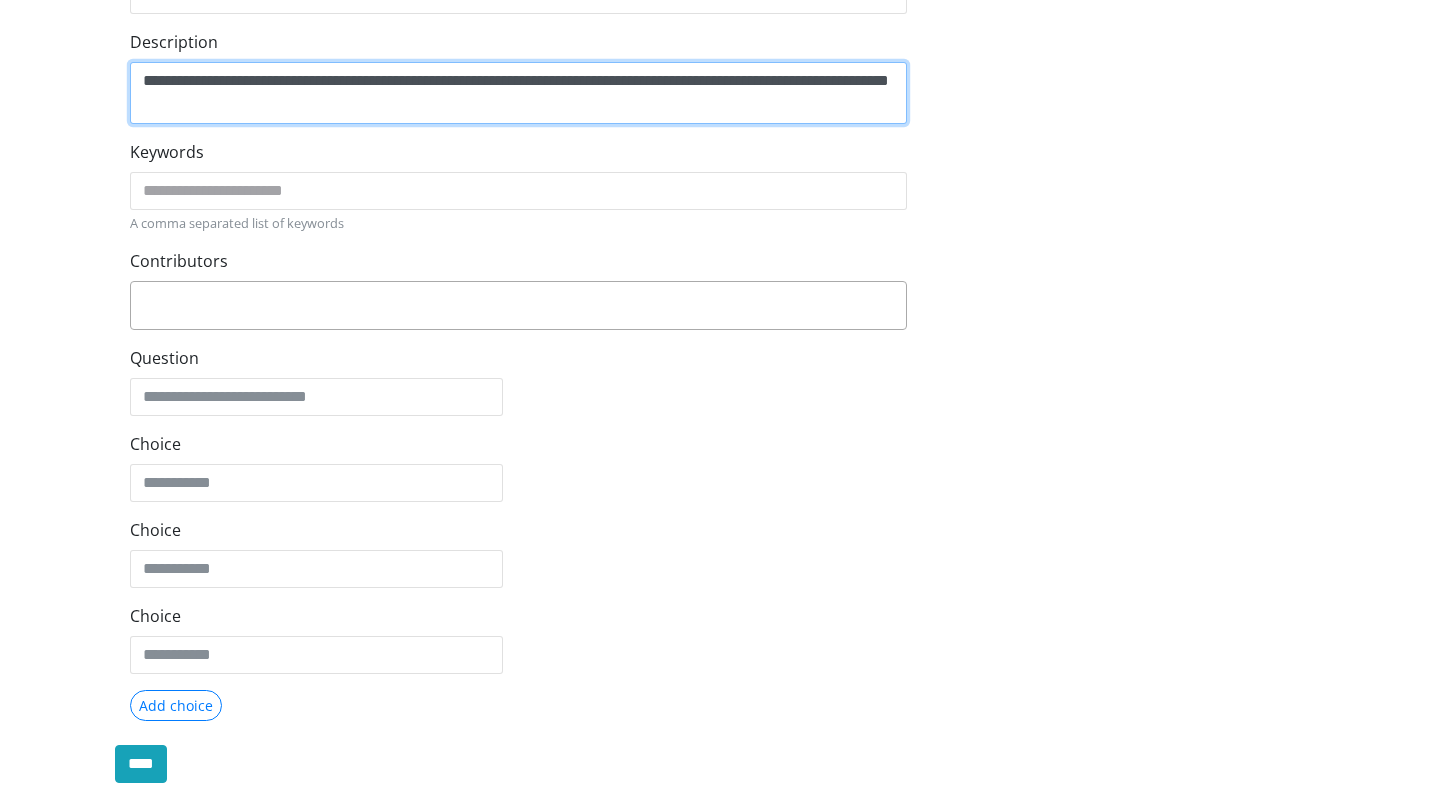 scroll, scrollTop: 0, scrollLeft: 0, axis: both 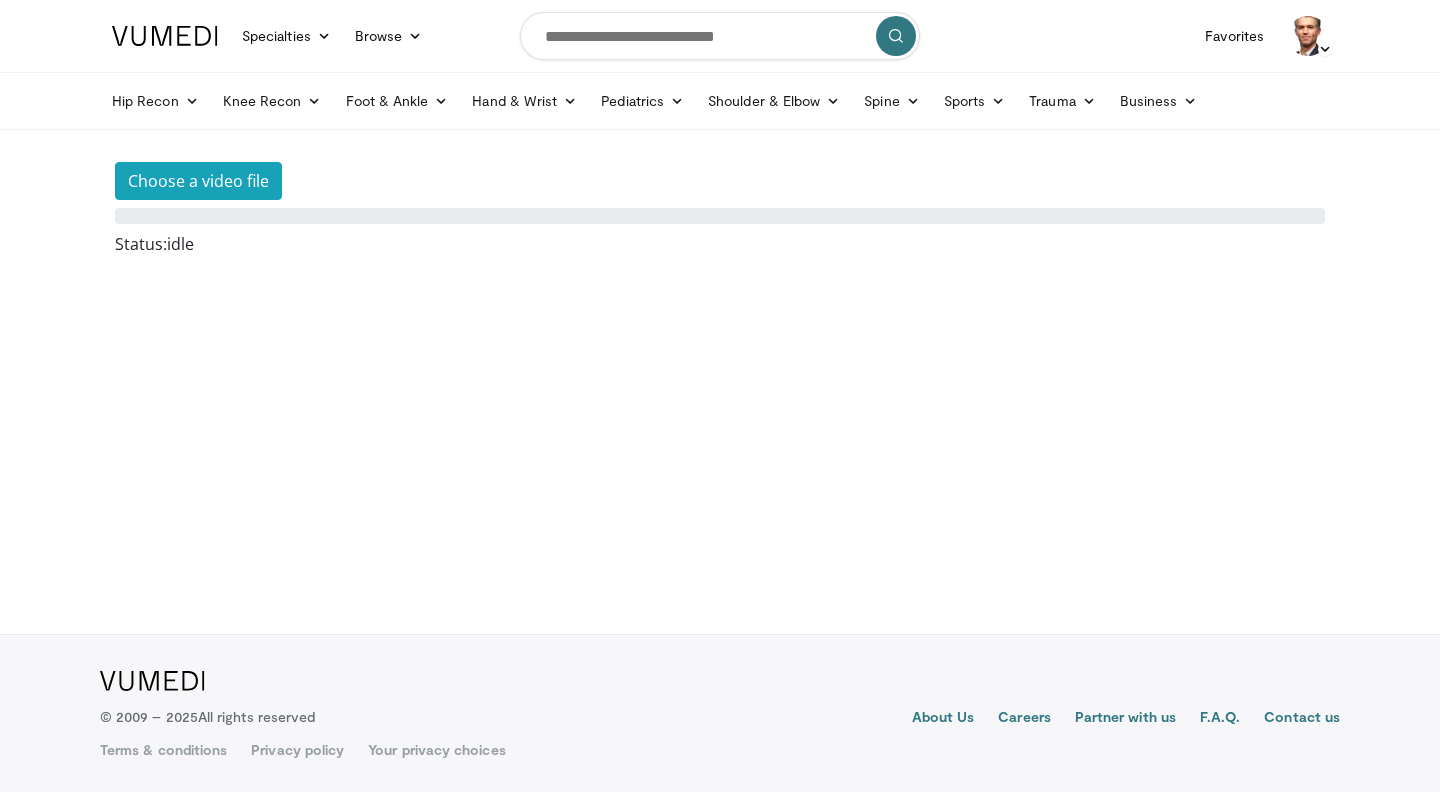 click on "idle" at bounding box center [180, 244] 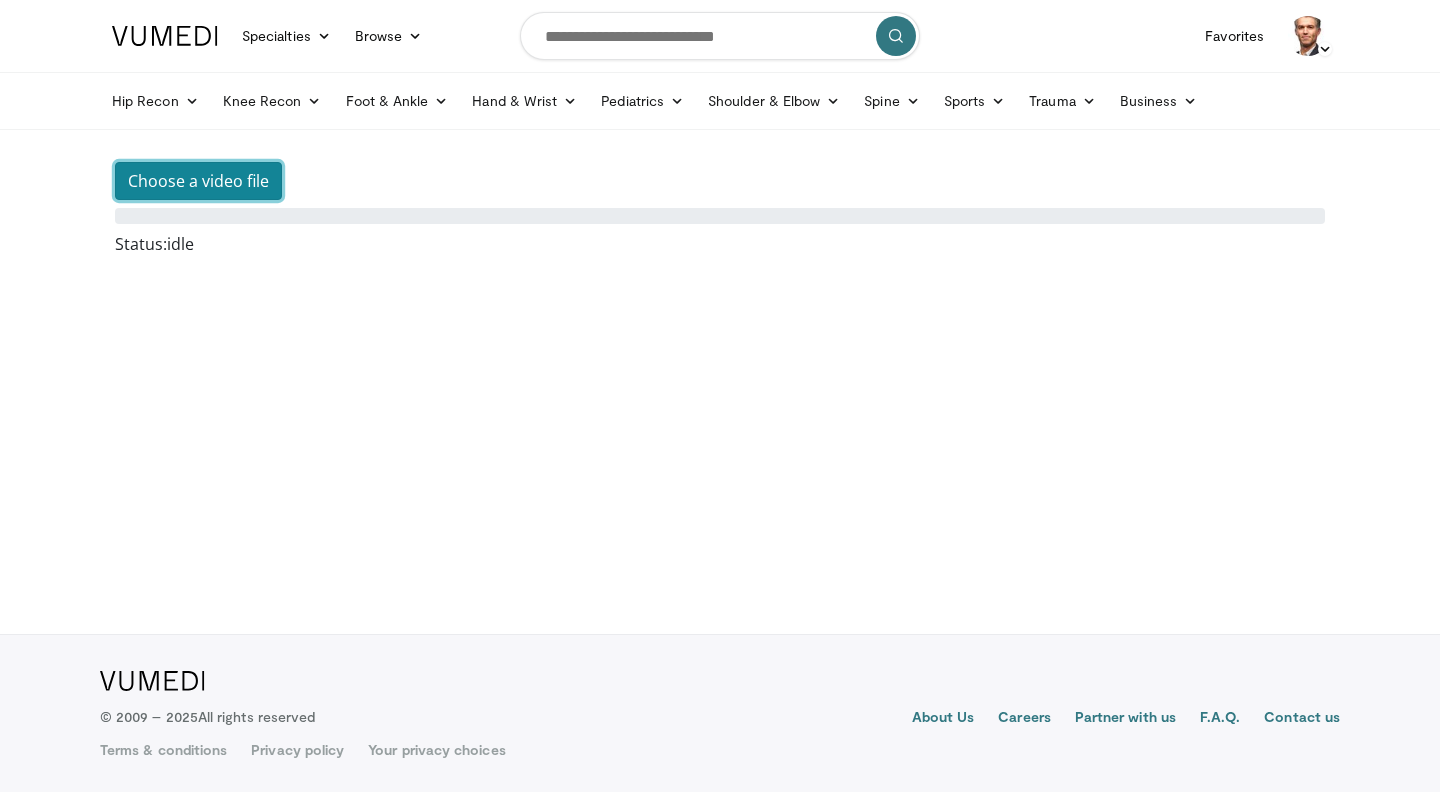 click on "Choose a video file" at bounding box center (198, 181) 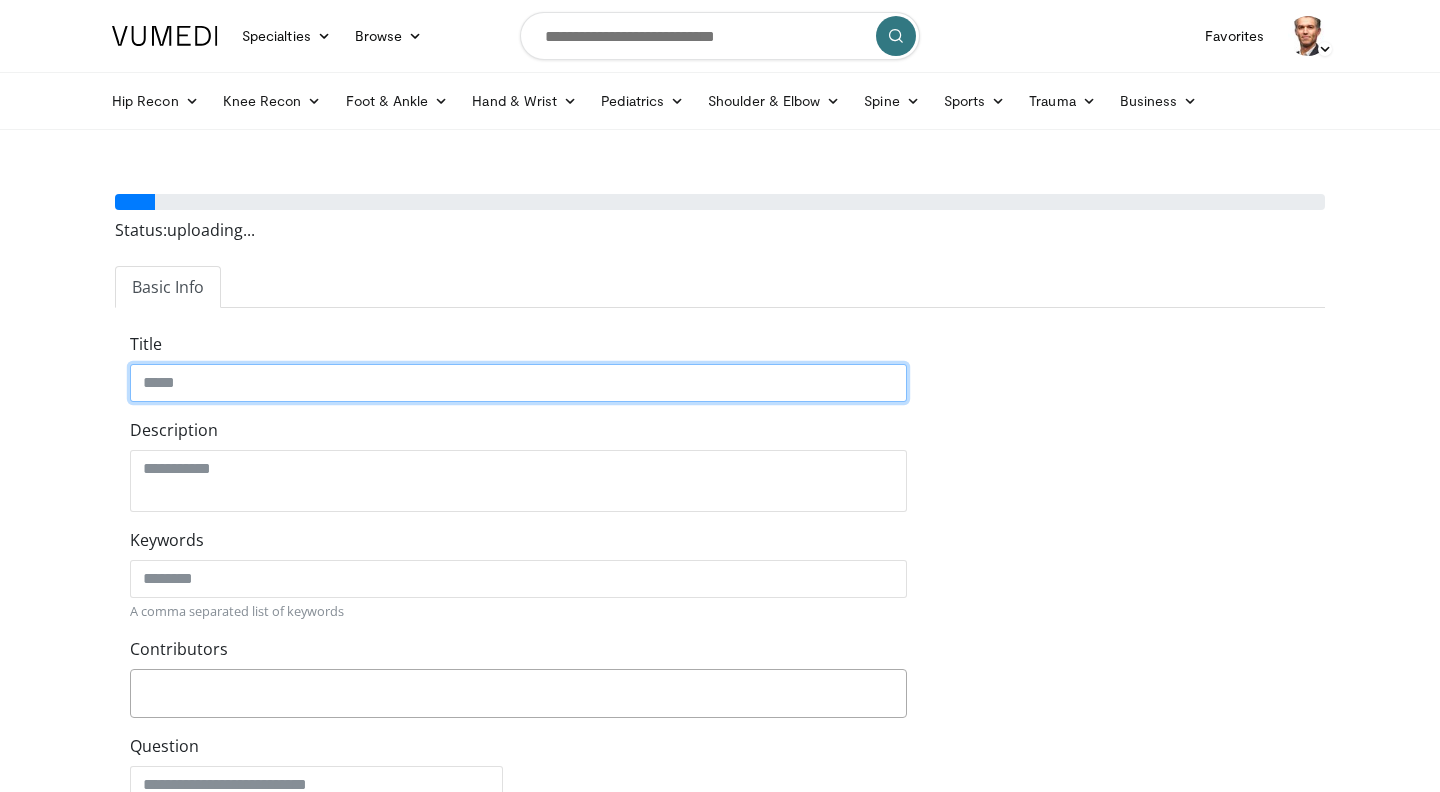 click on "Title" at bounding box center (518, 383) 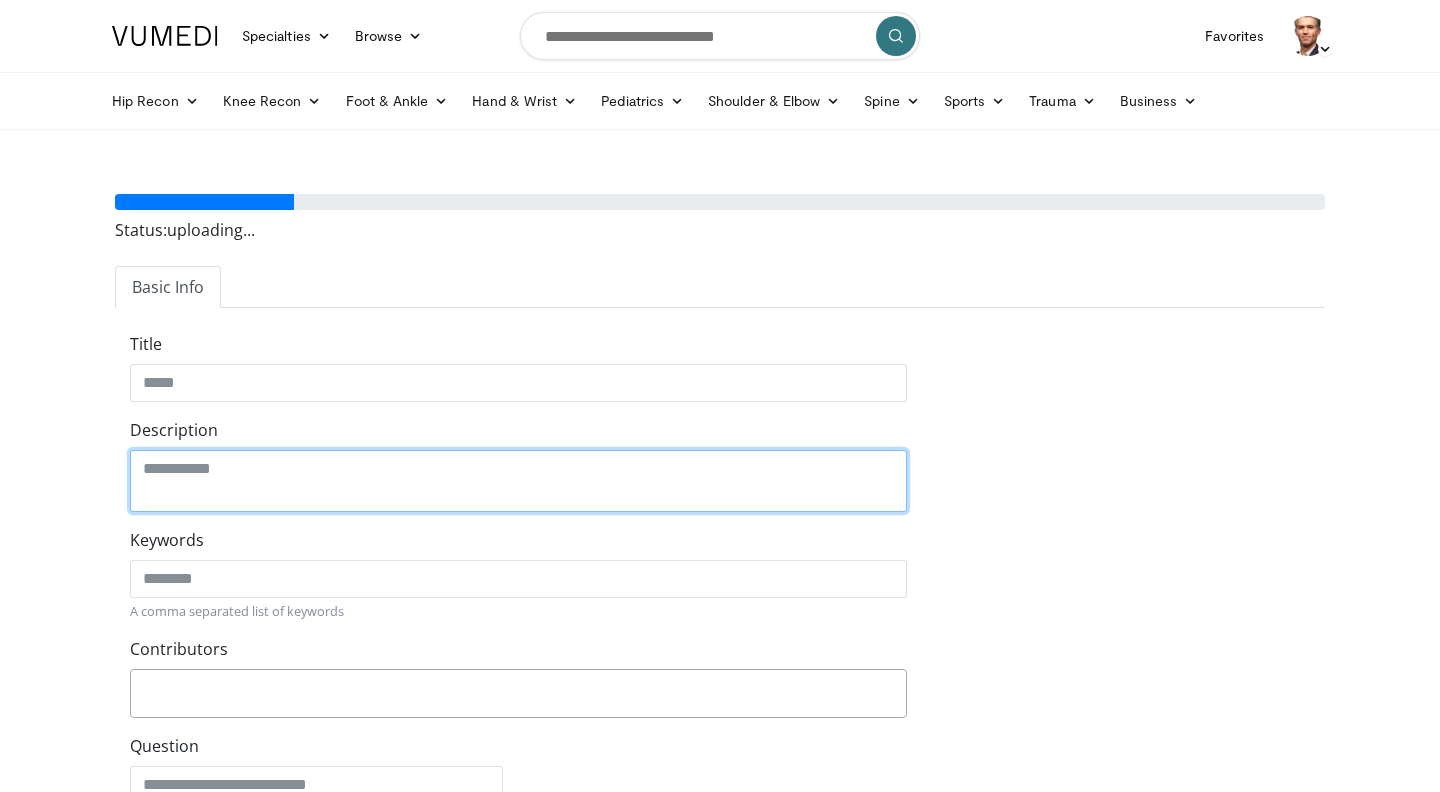click on "Description" at bounding box center [518, 481] 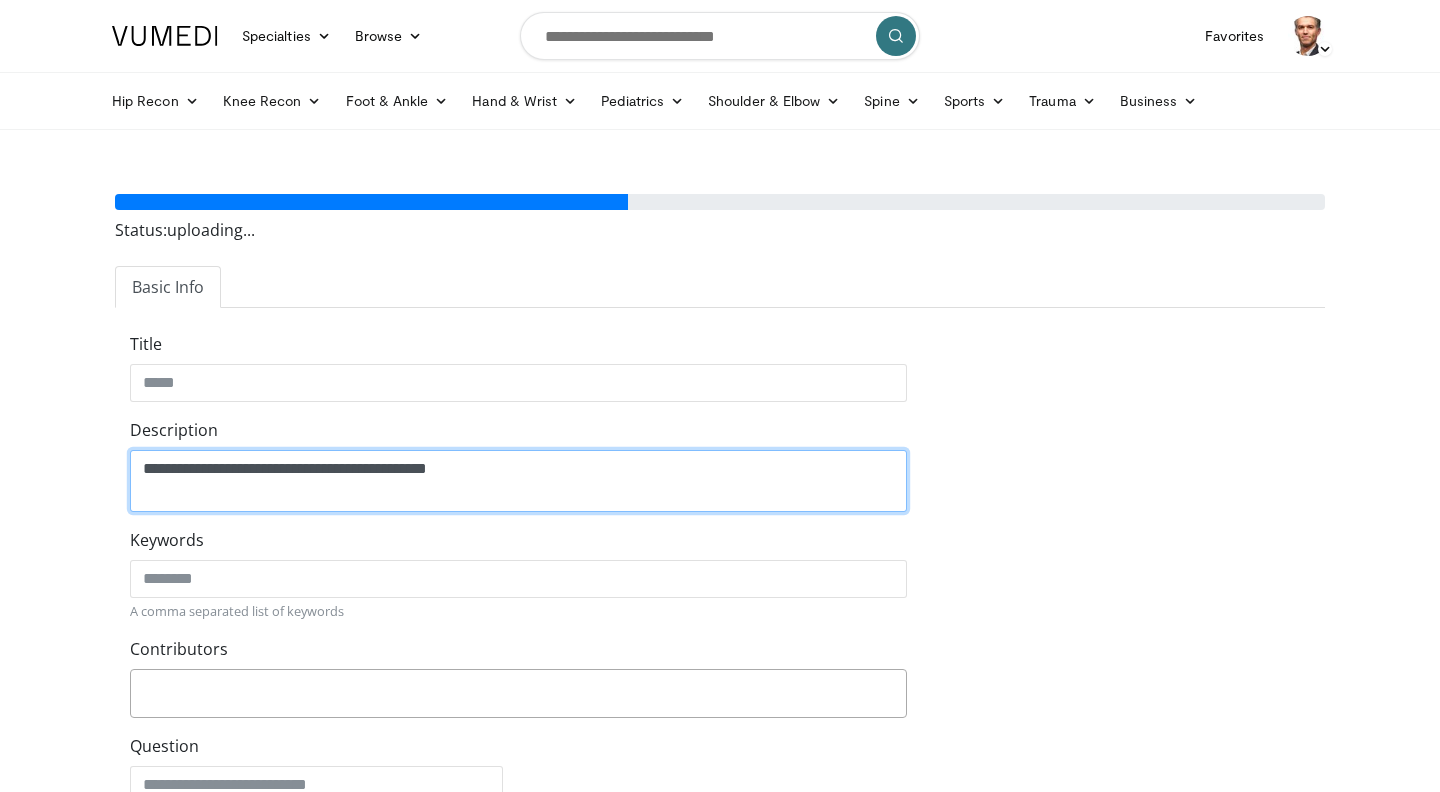 type on "**********" 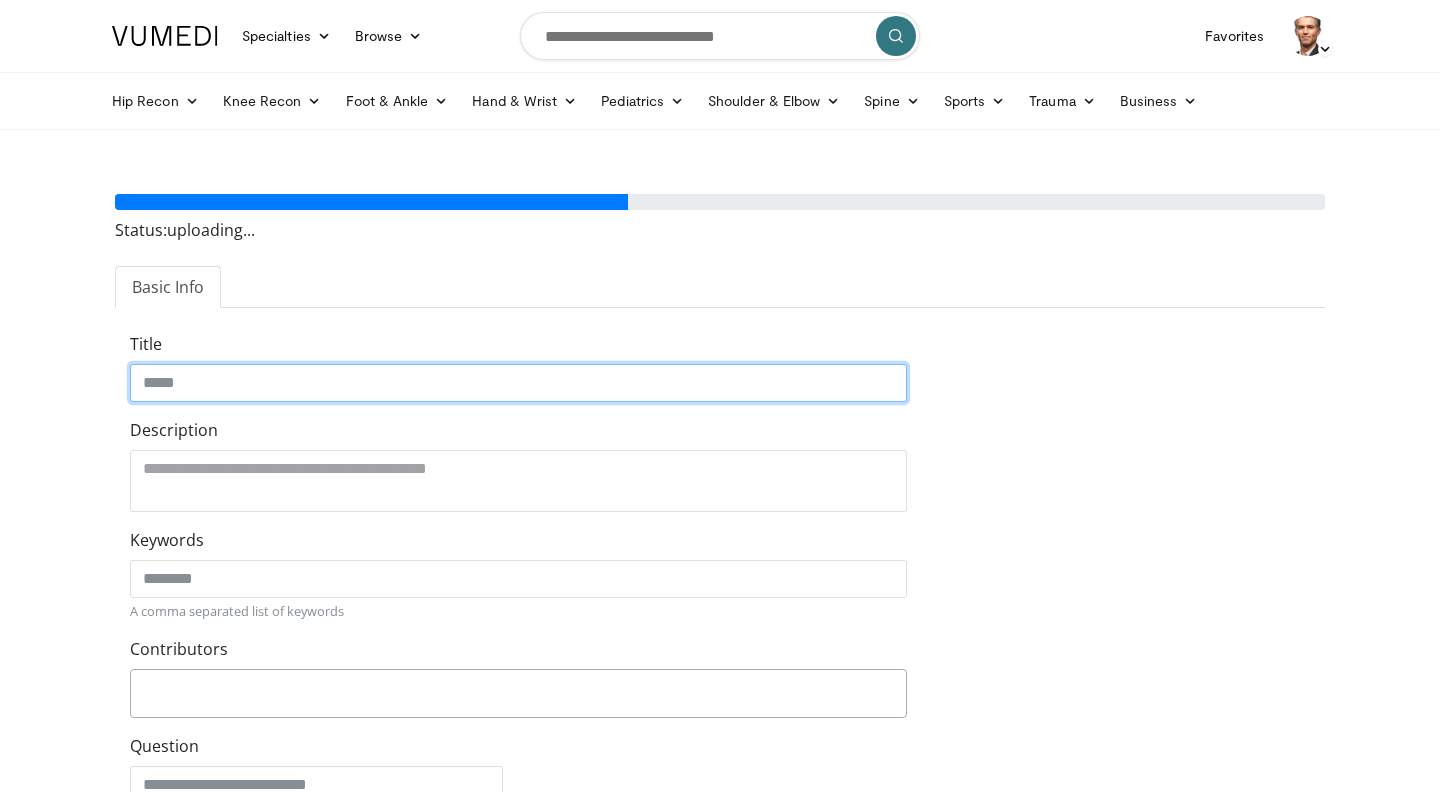 click on "Title" at bounding box center [518, 383] 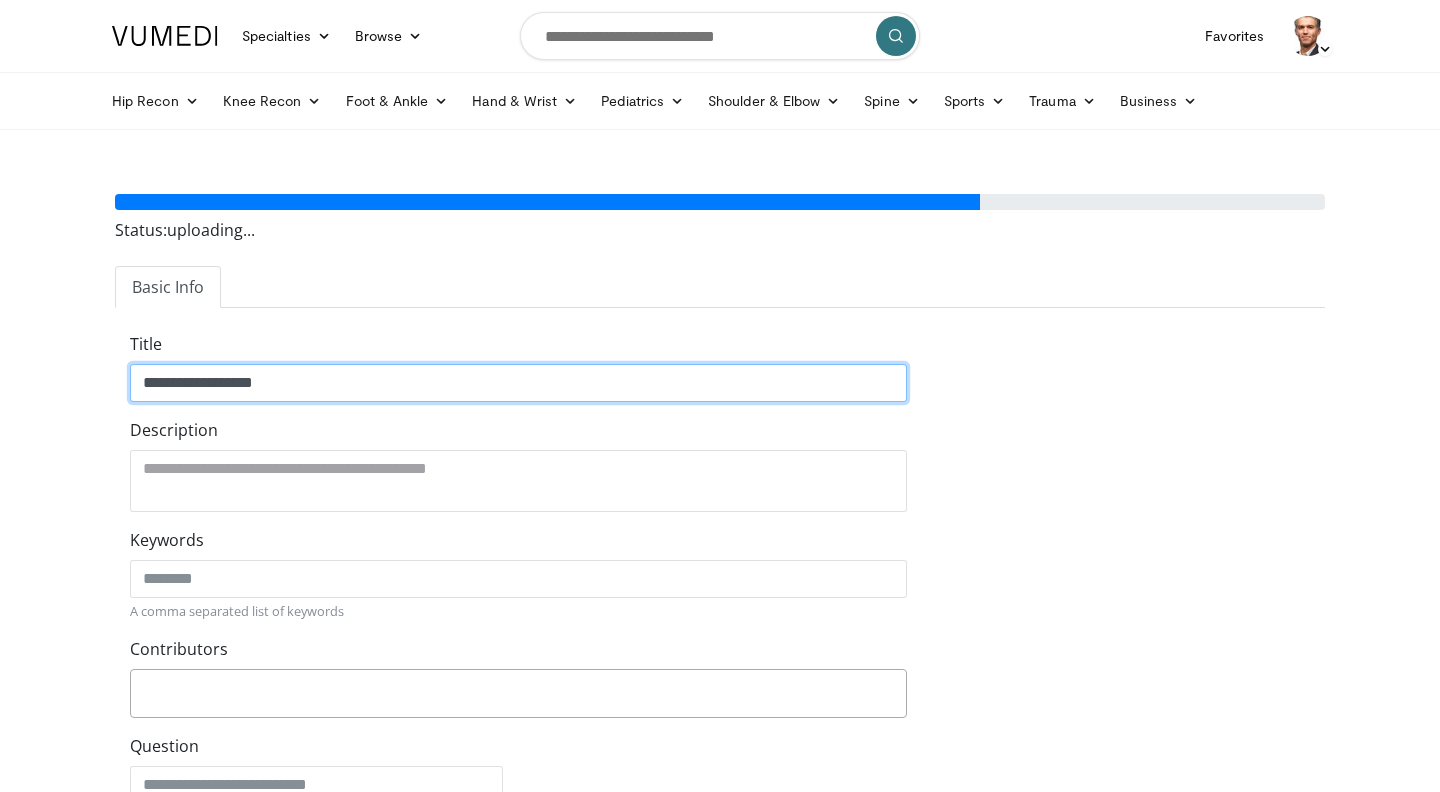 click on "**********" at bounding box center (518, 383) 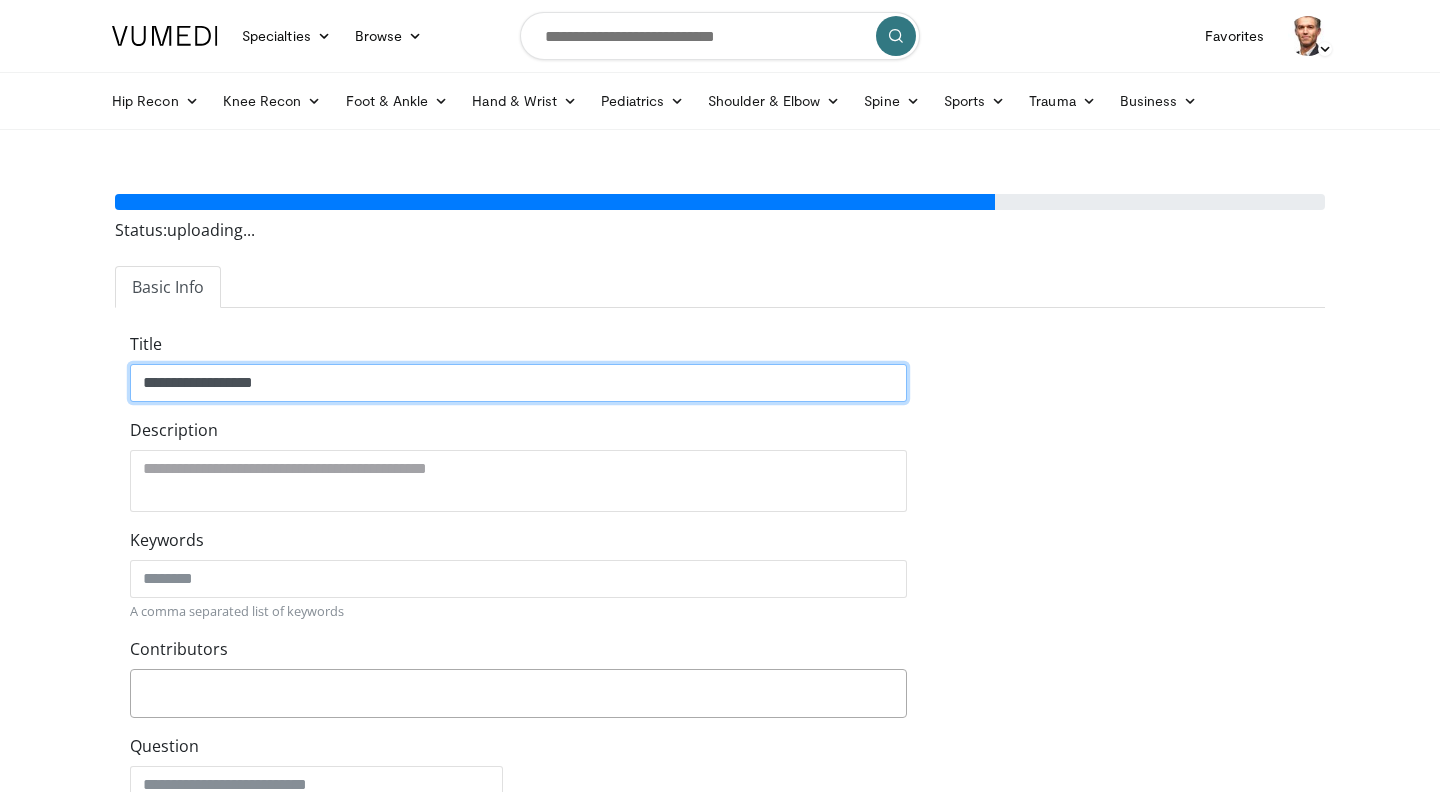 click on "**********" at bounding box center [518, 383] 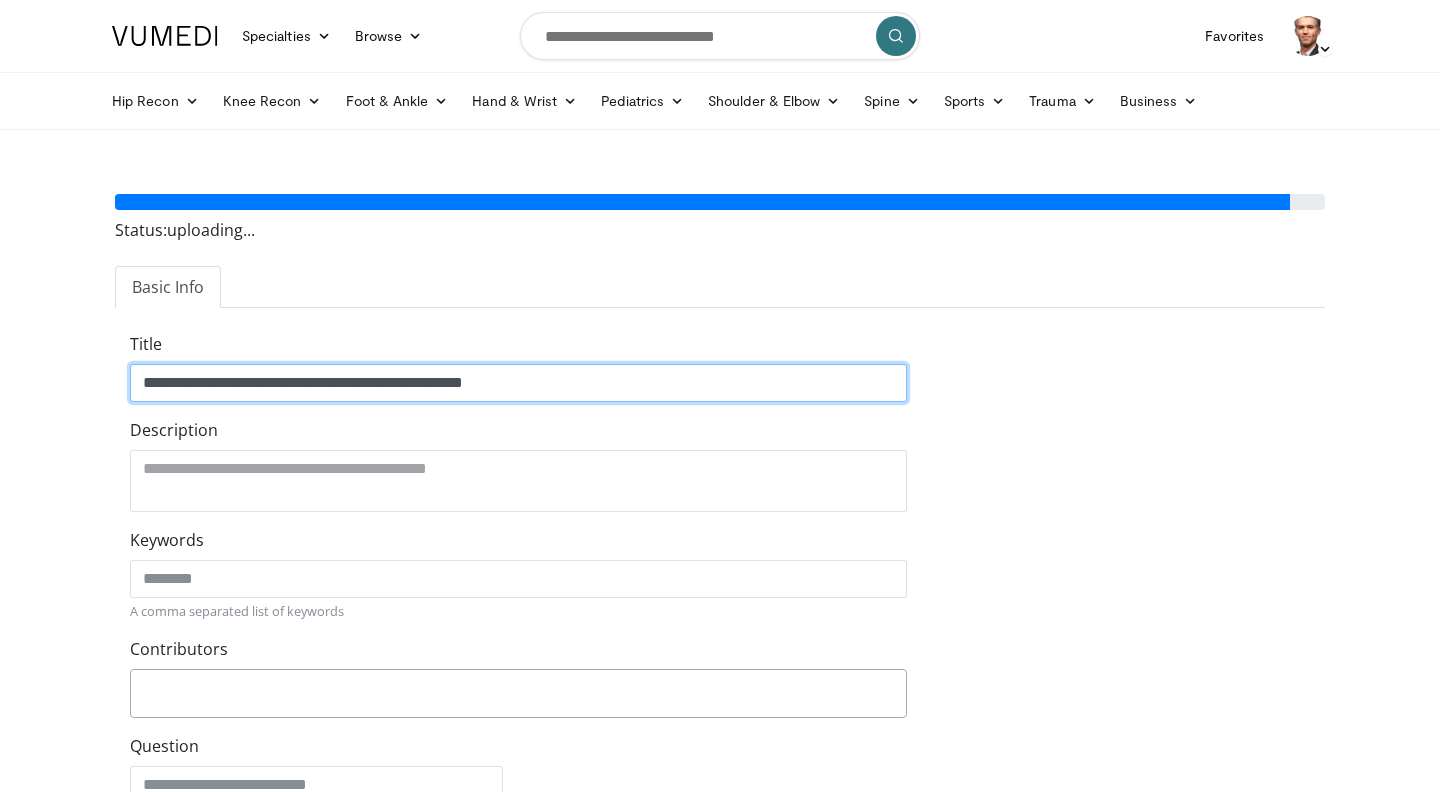 type on "**********" 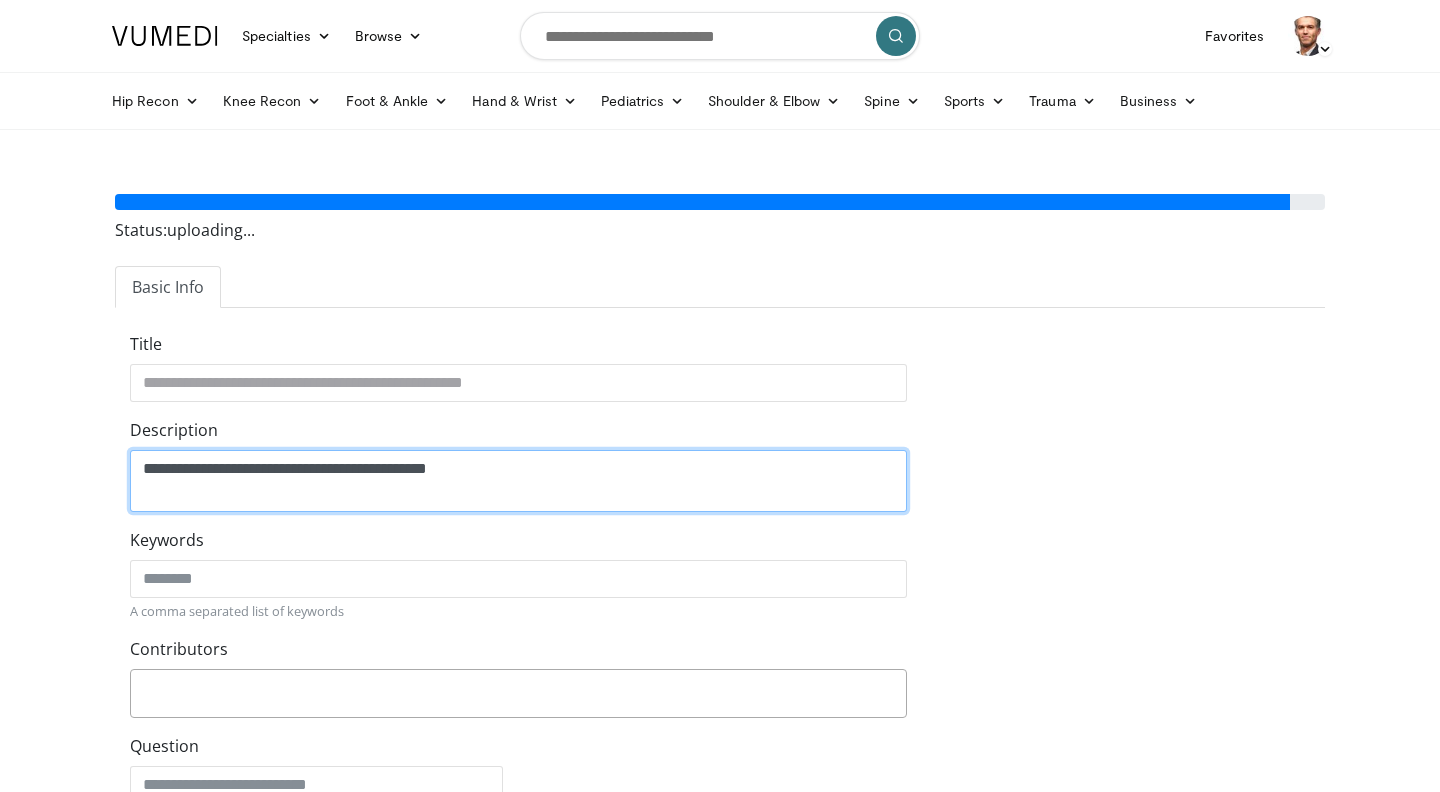 click on "**********" at bounding box center (518, 481) 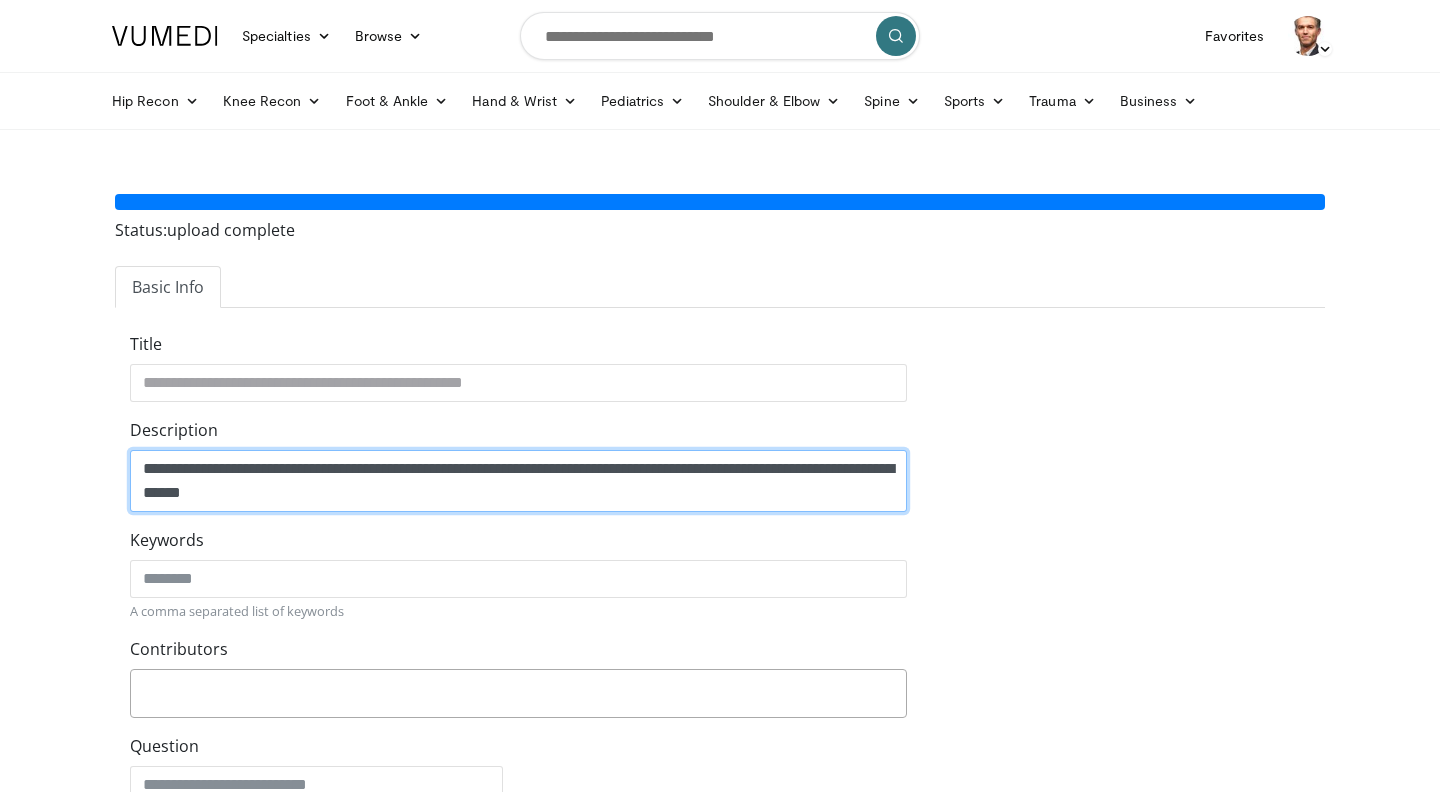 click on "**********" at bounding box center [518, 481] 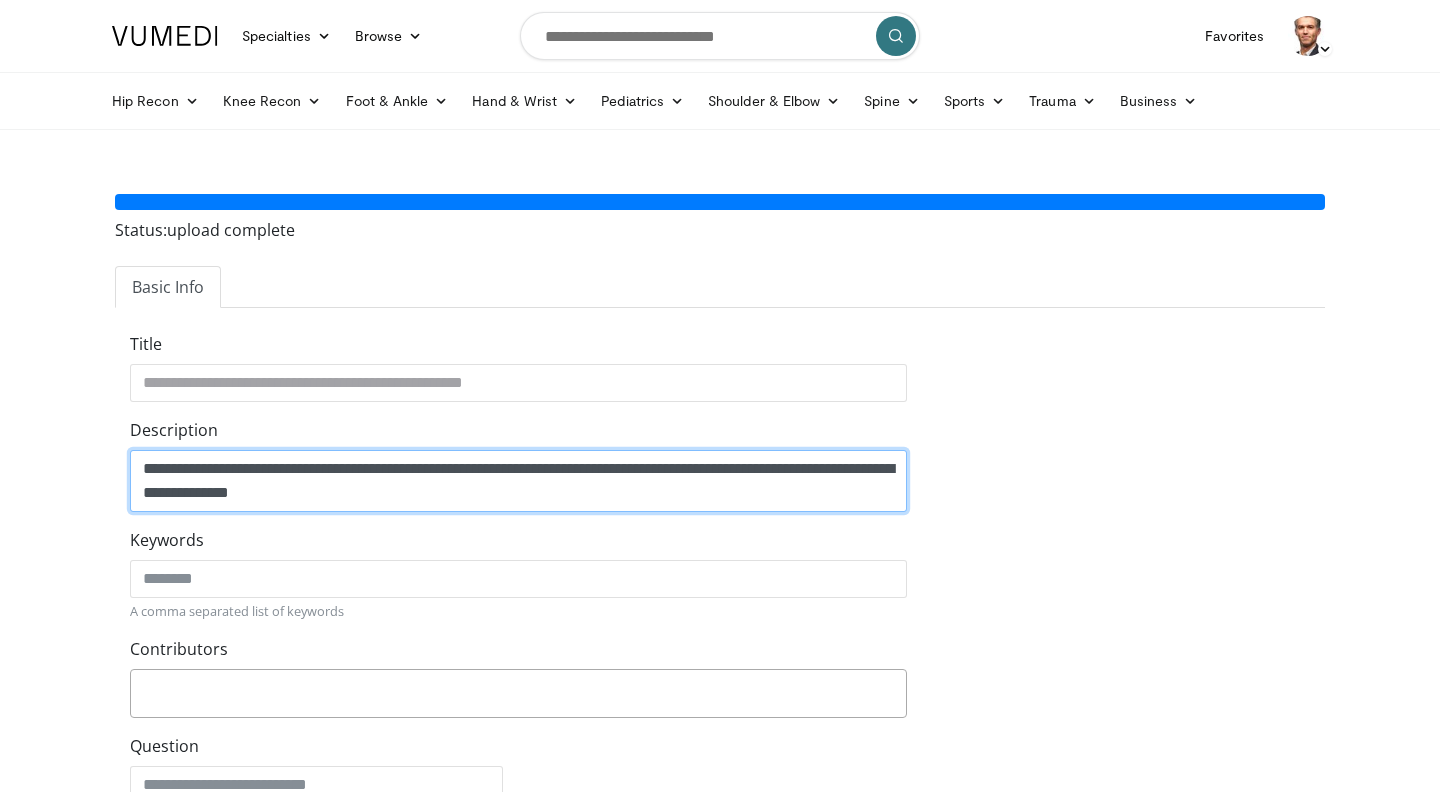 type on "**********" 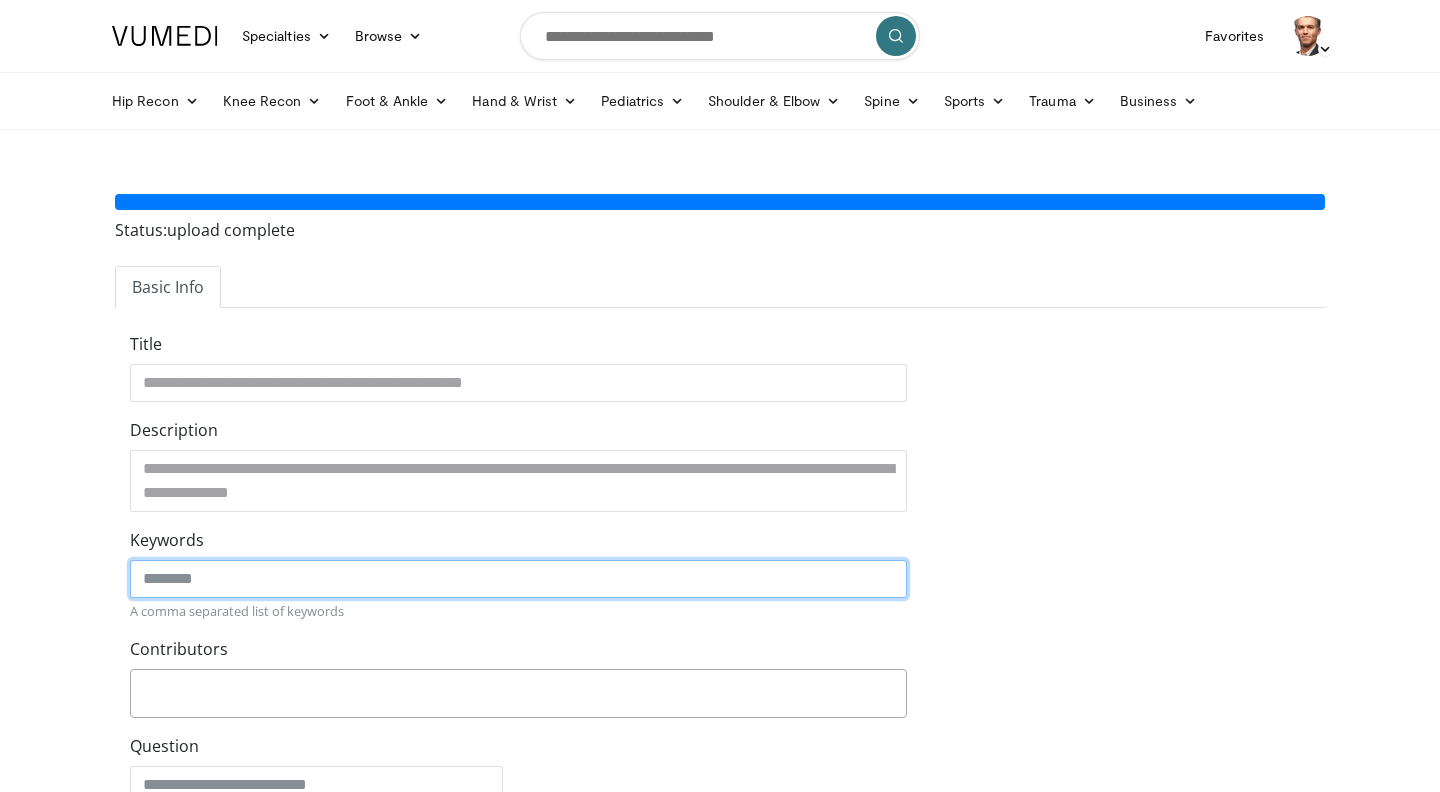 click on "Keywords" 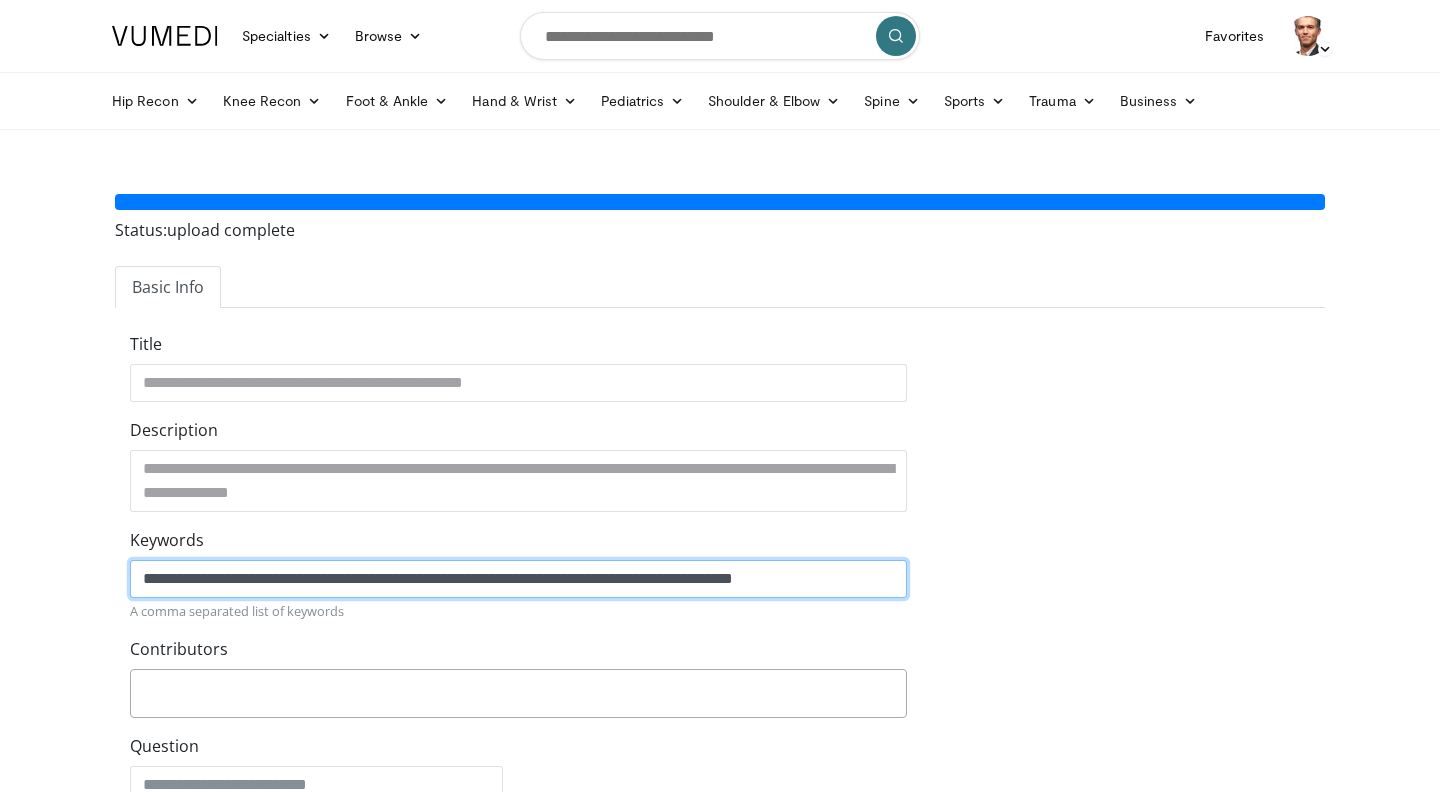 type on "**********" 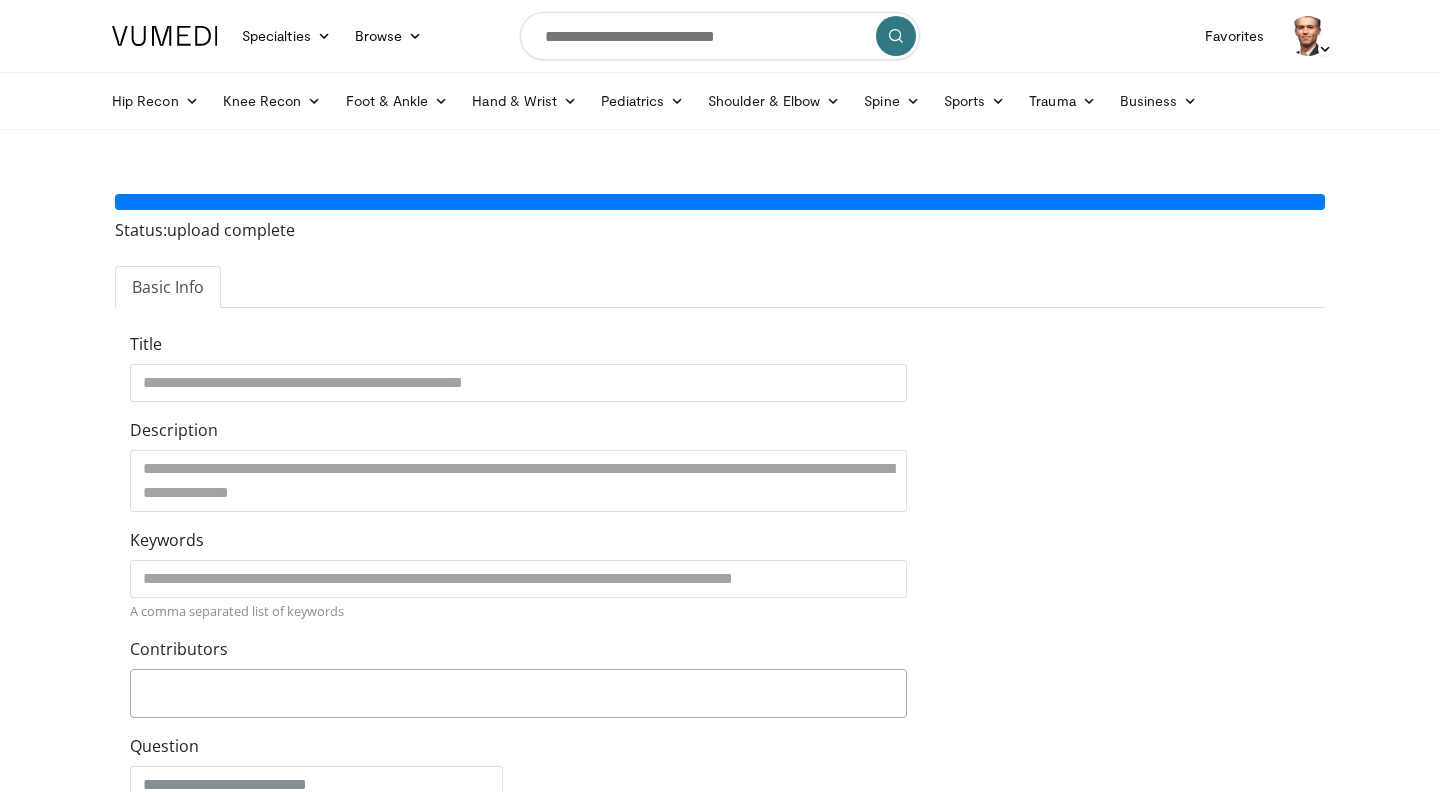 click at bounding box center (518, 690) 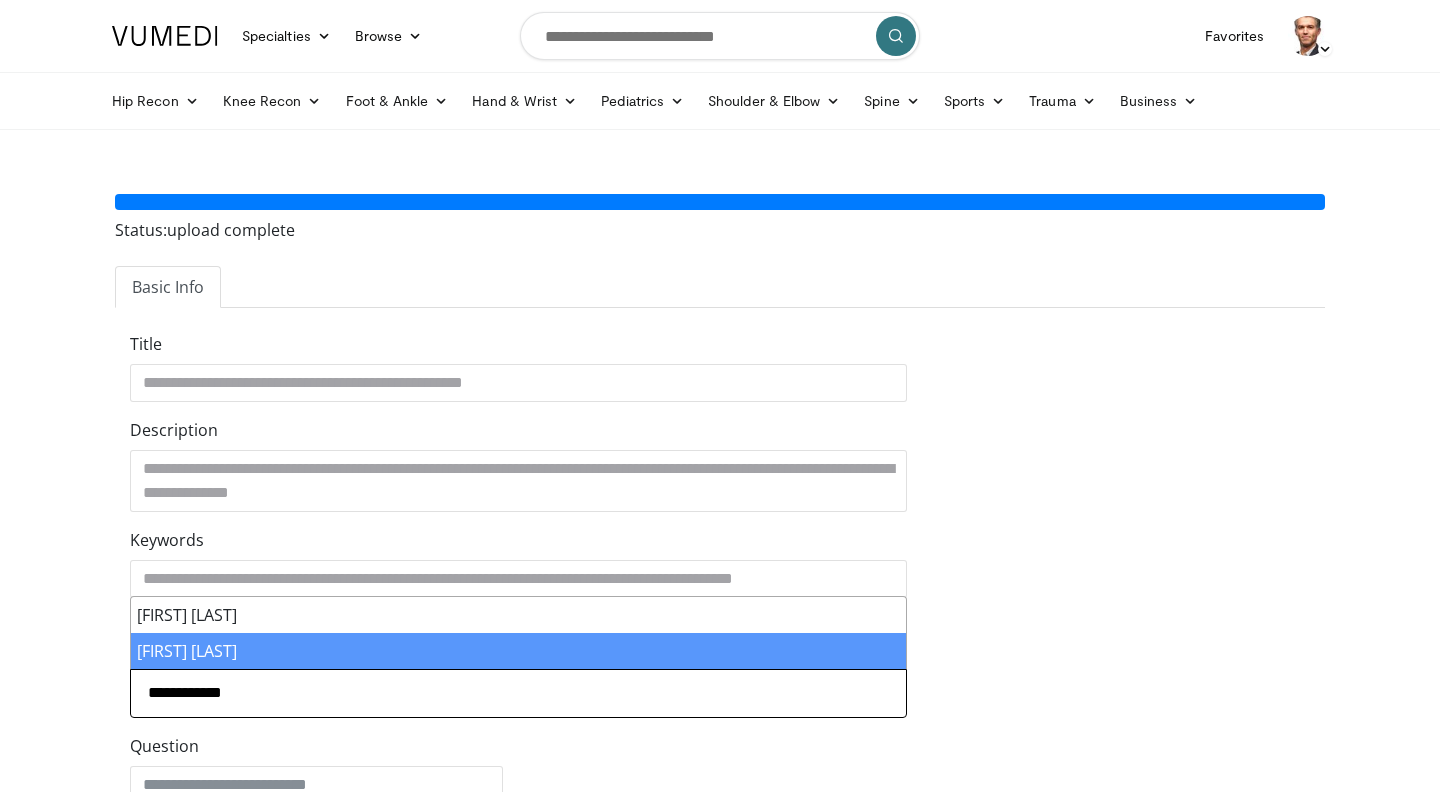 type on "**********" 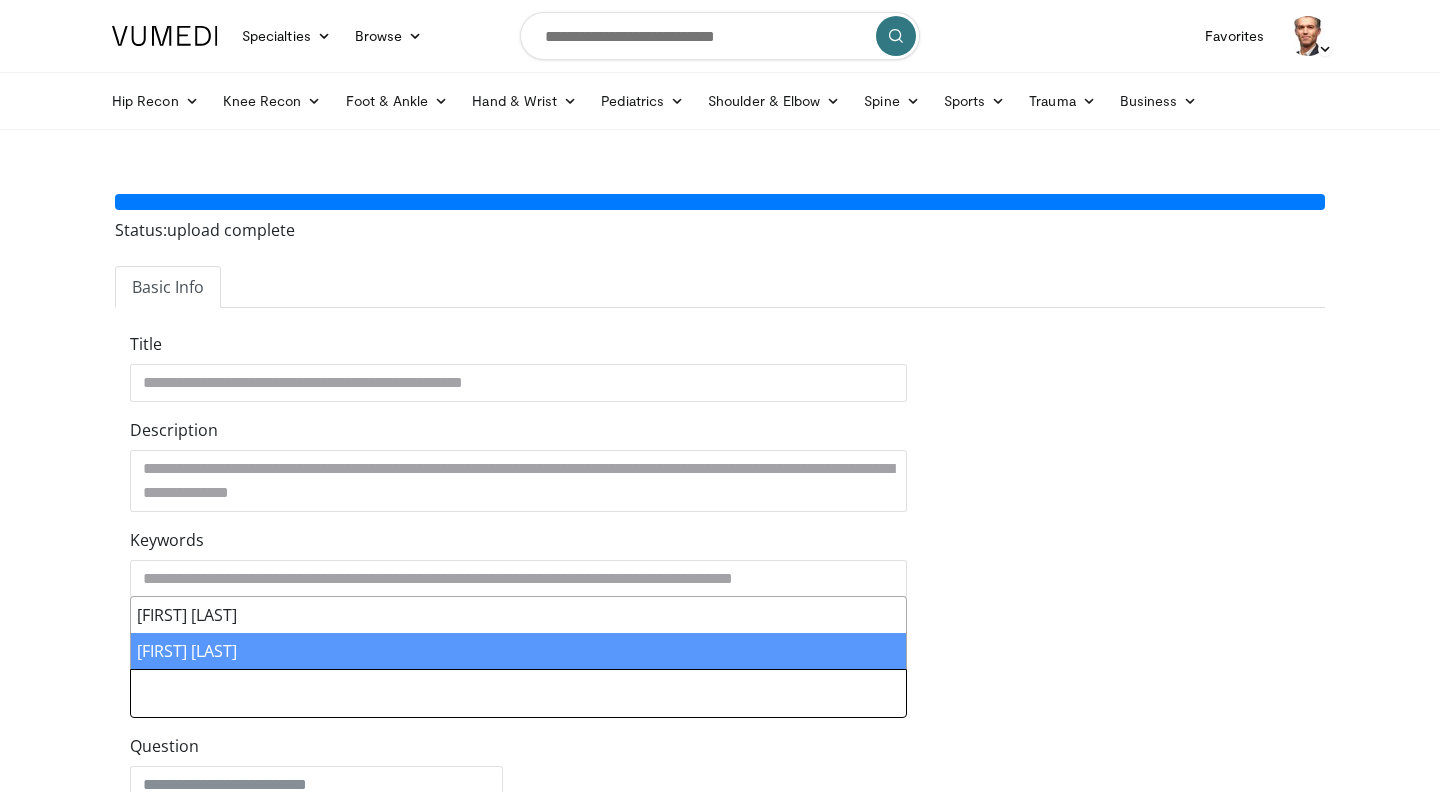 select on "******" 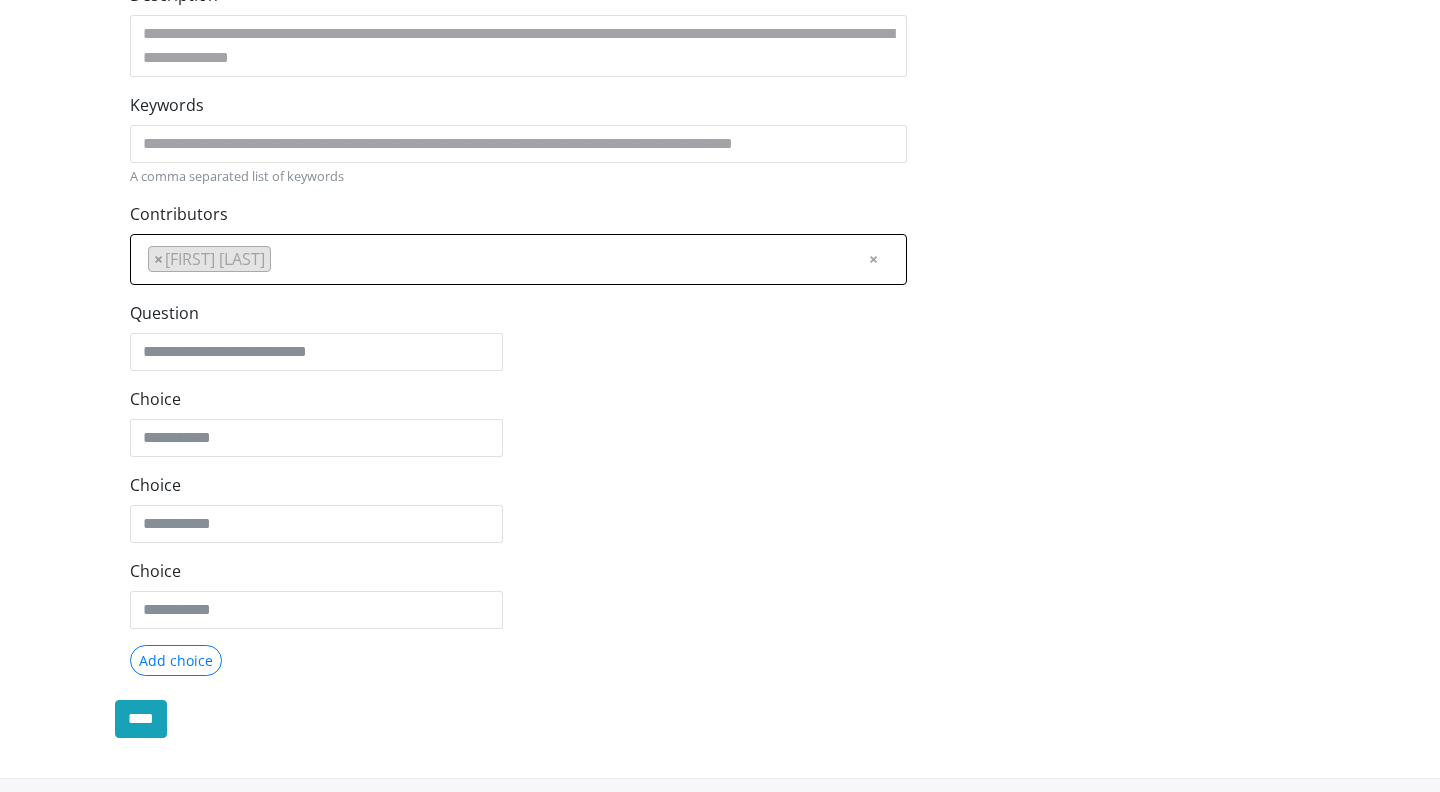 scroll, scrollTop: 439, scrollLeft: 0, axis: vertical 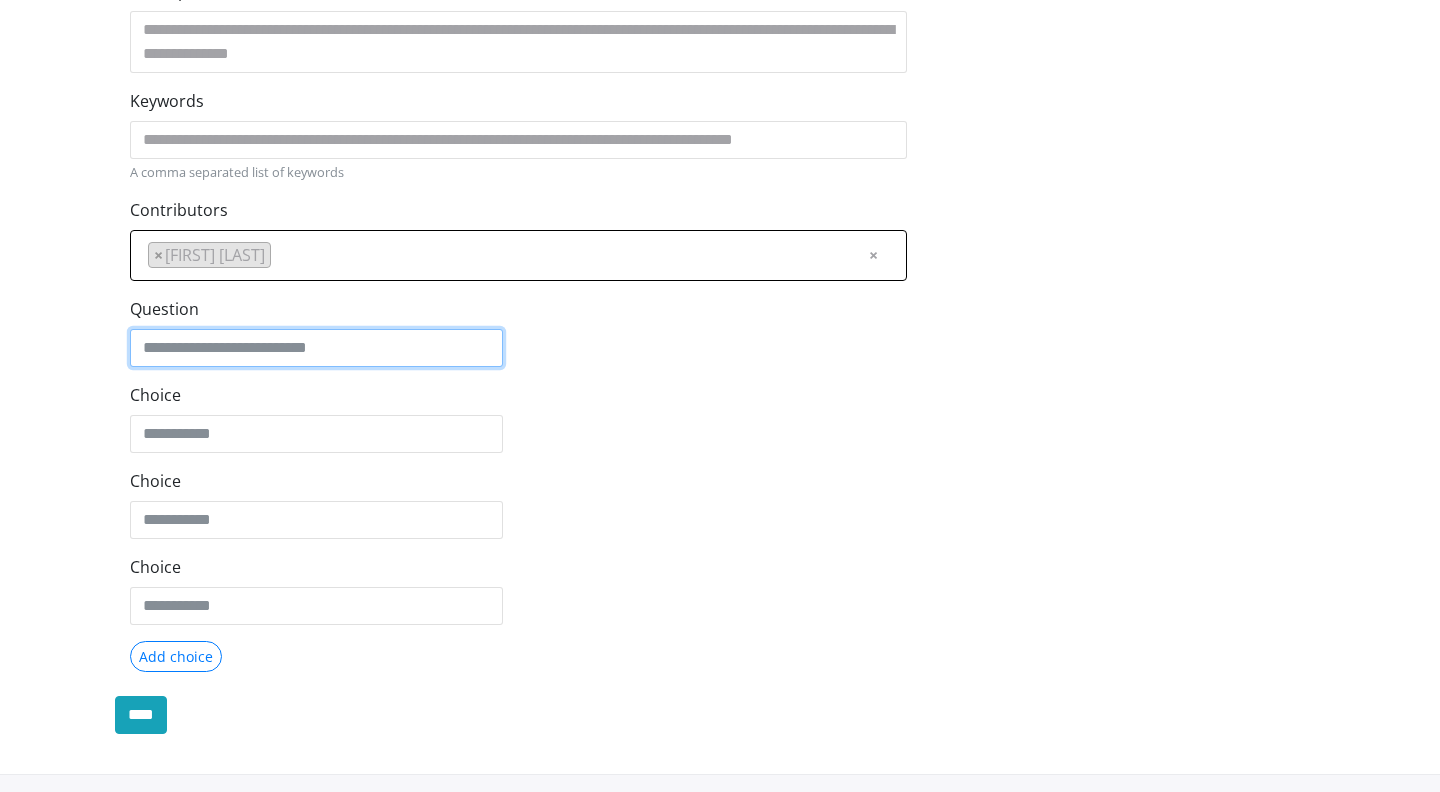 click on "Question" at bounding box center [316, 348] 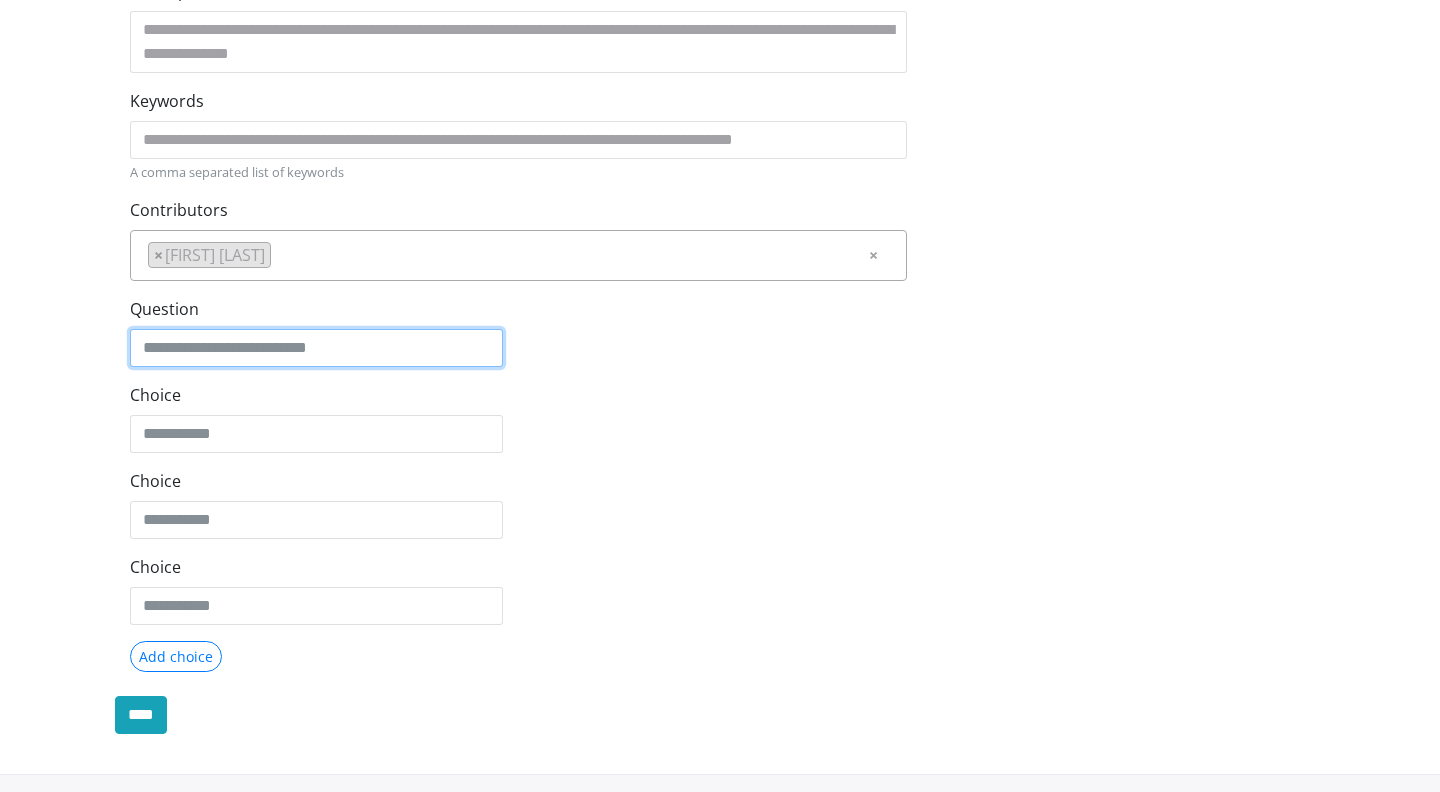 type on "**********" 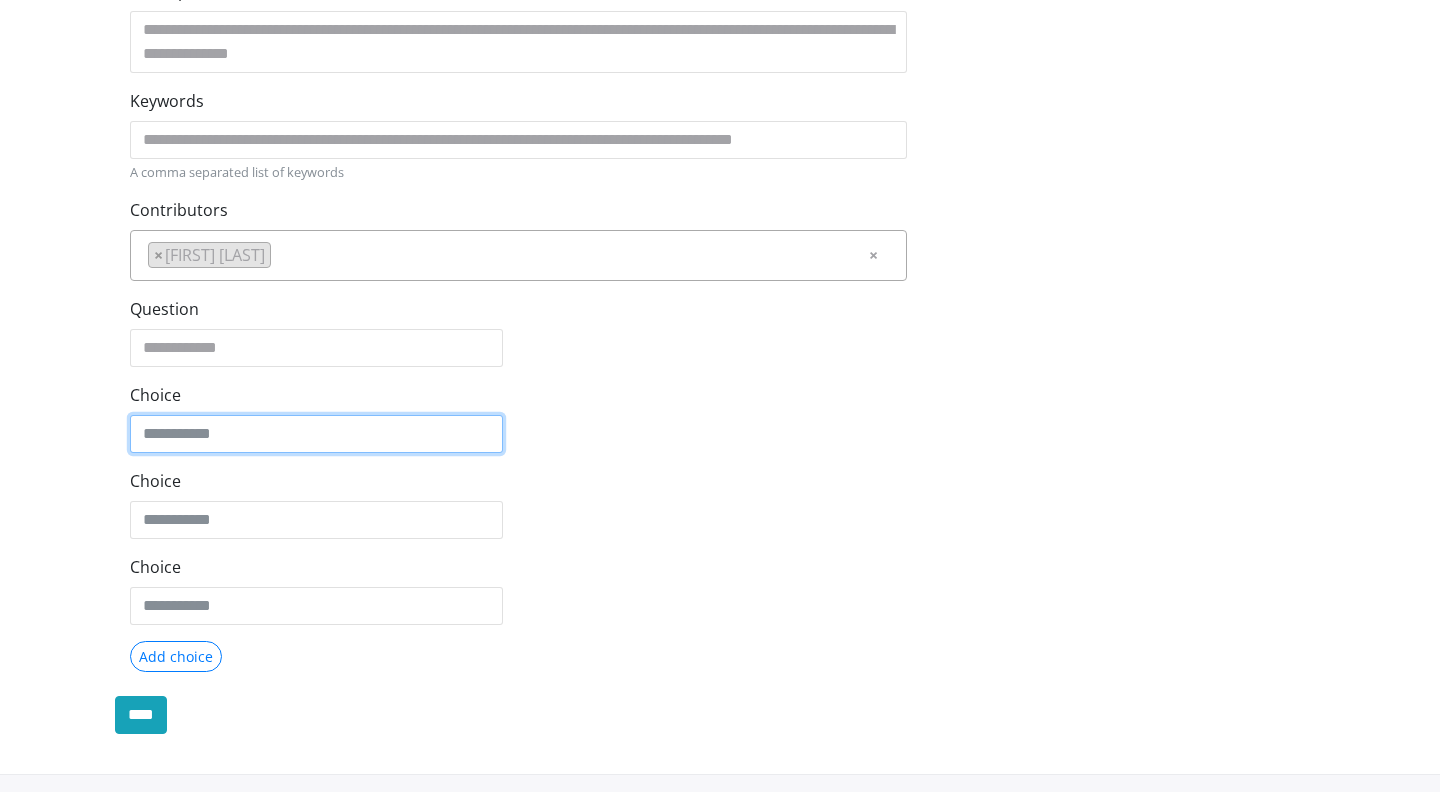 click on "Choice" at bounding box center [316, 434] 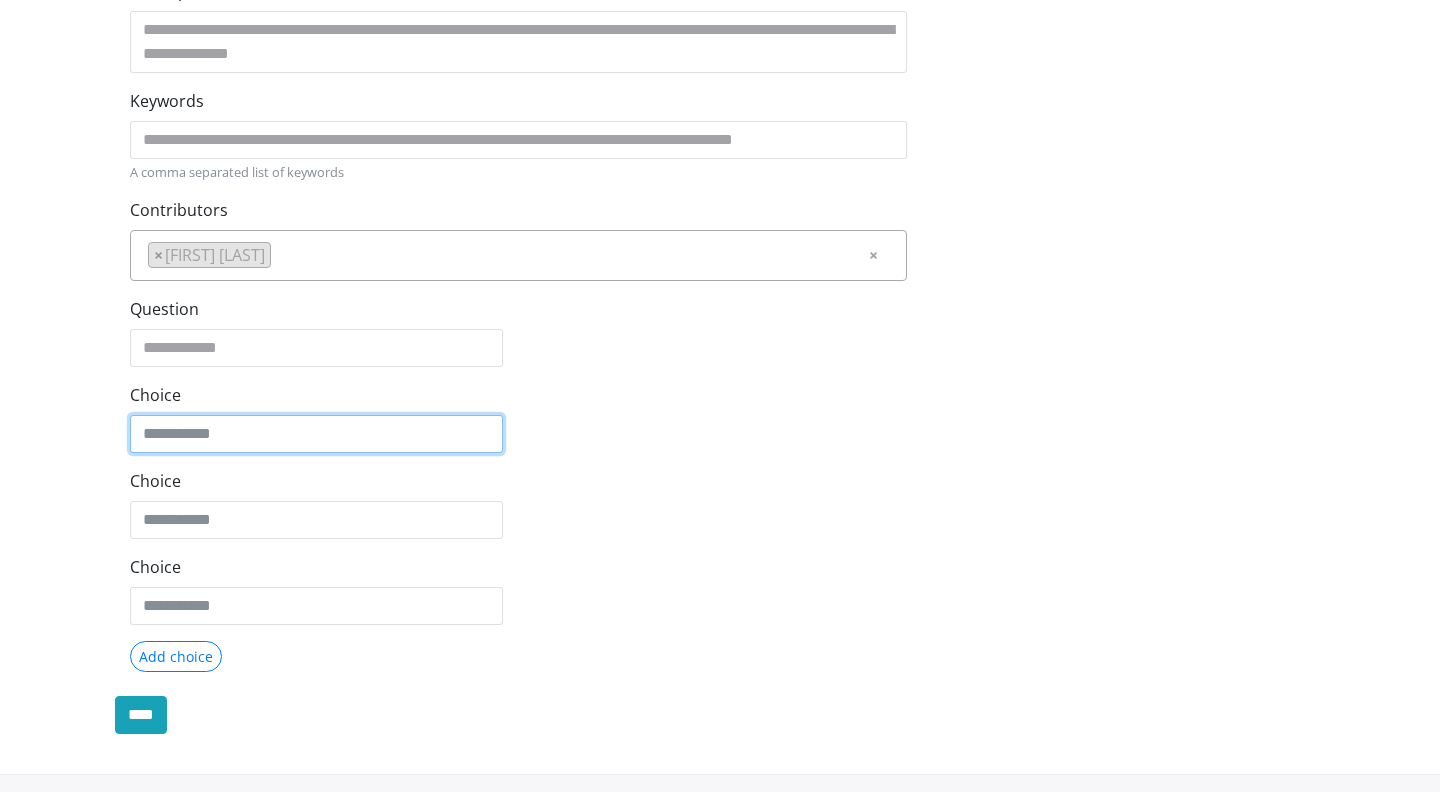 type on "***" 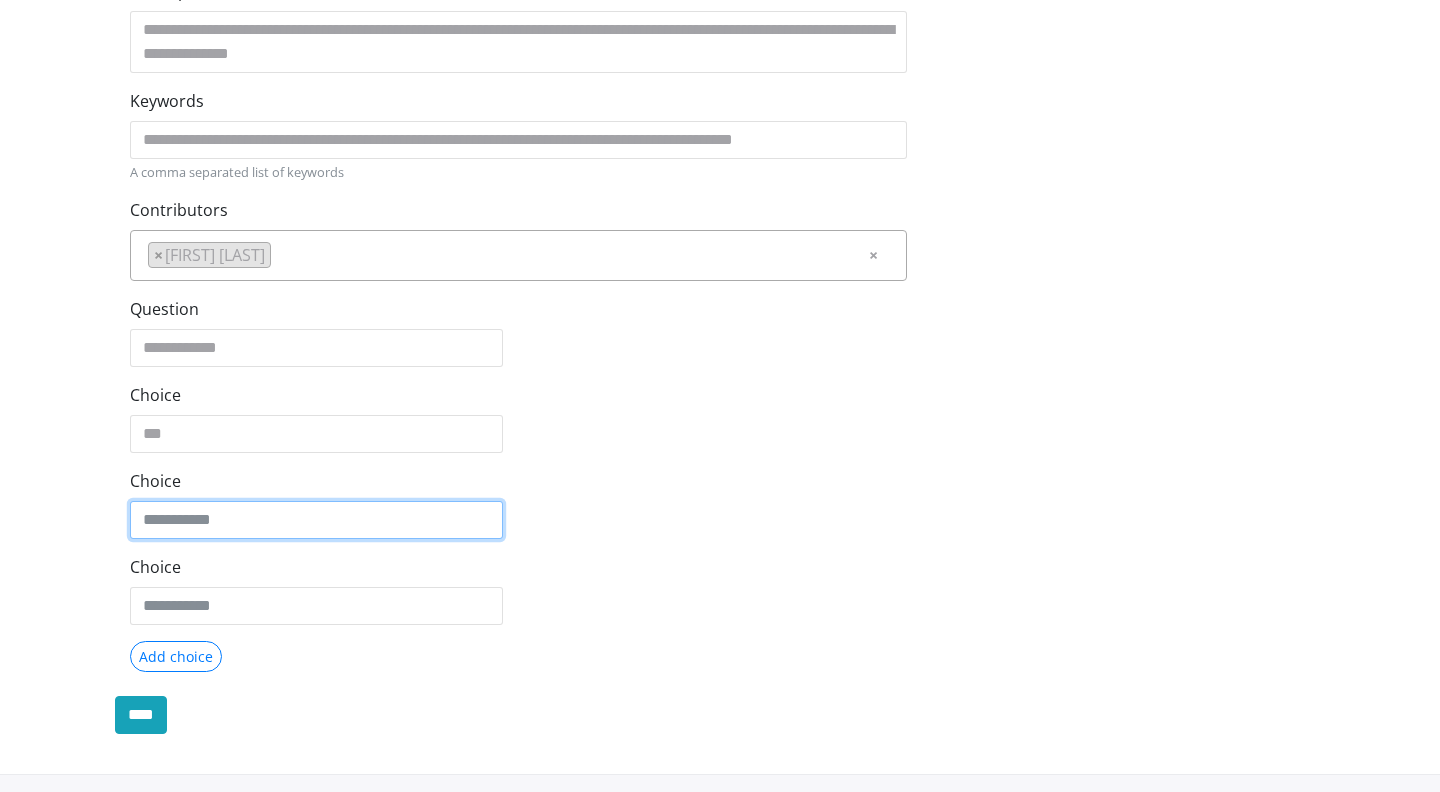 click on "Choice" at bounding box center (316, 520) 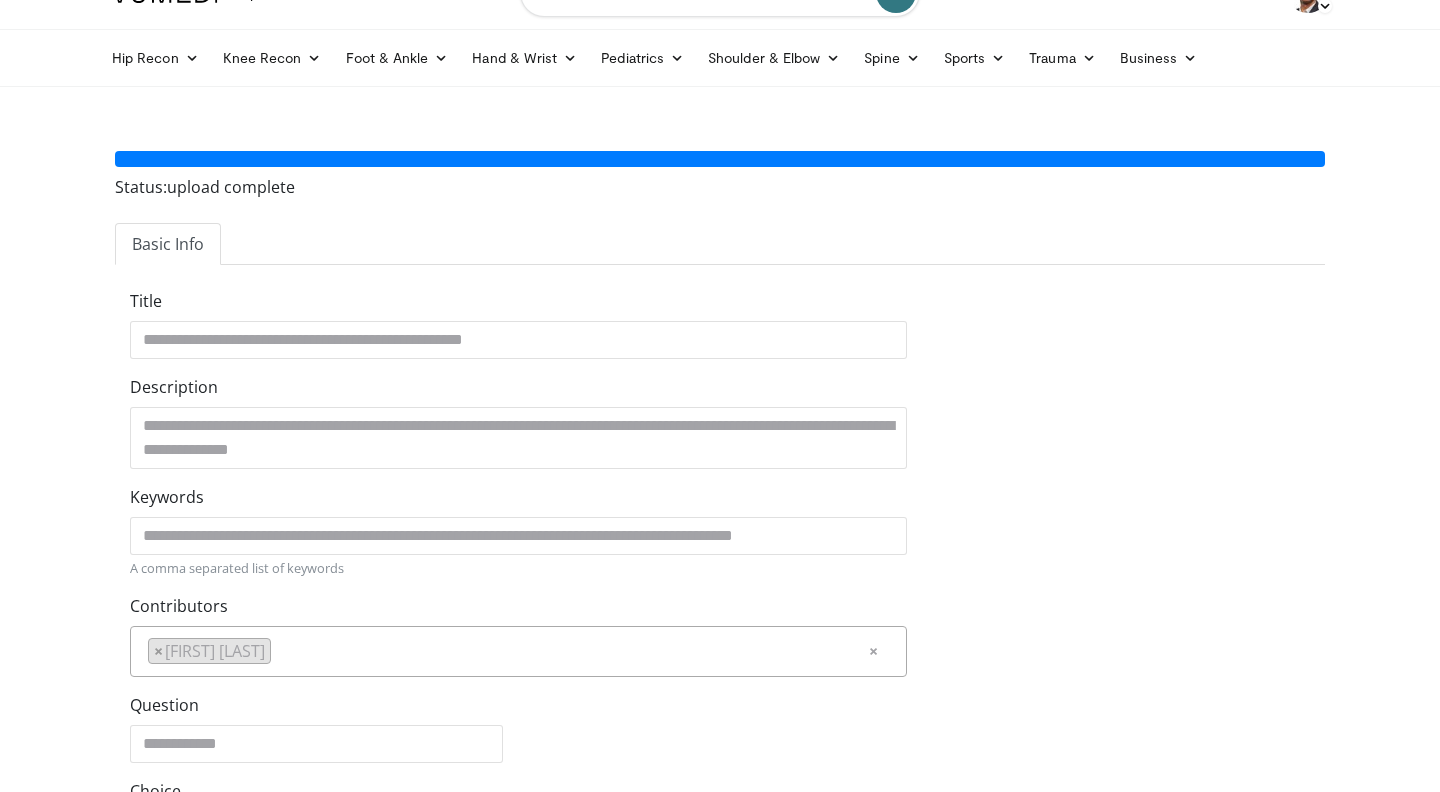 scroll, scrollTop: 30, scrollLeft: 0, axis: vertical 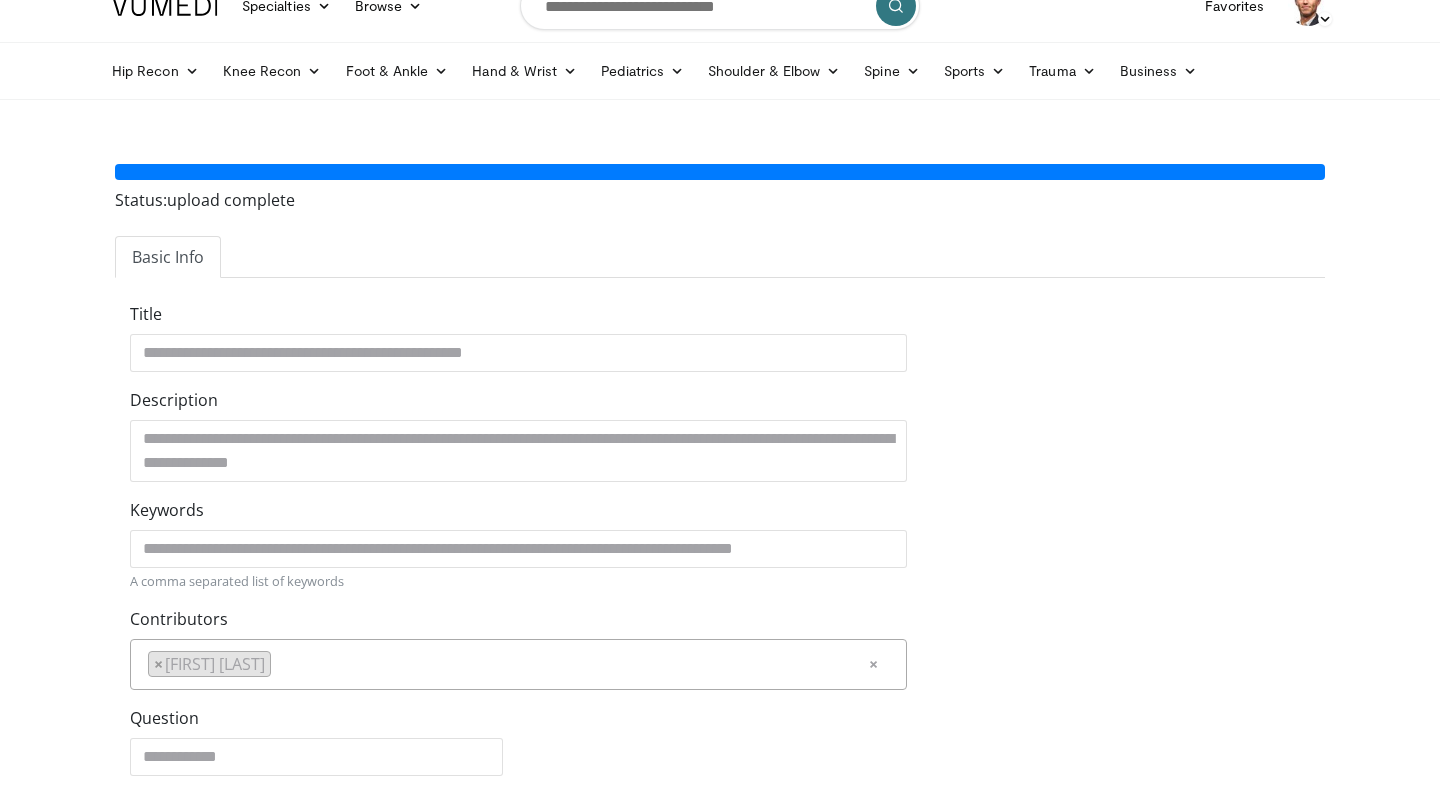 type on "**" 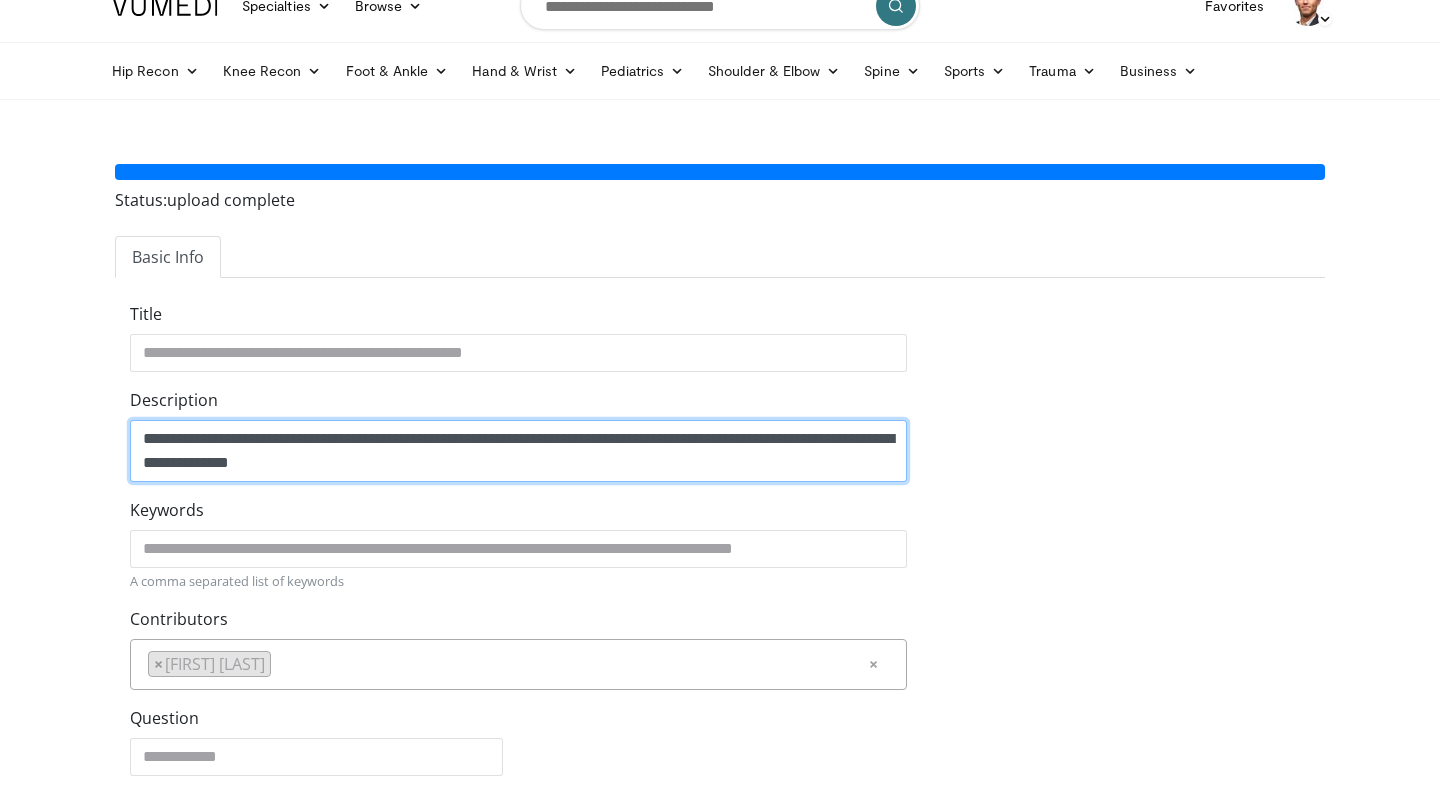 click on "**********" at bounding box center (518, 451) 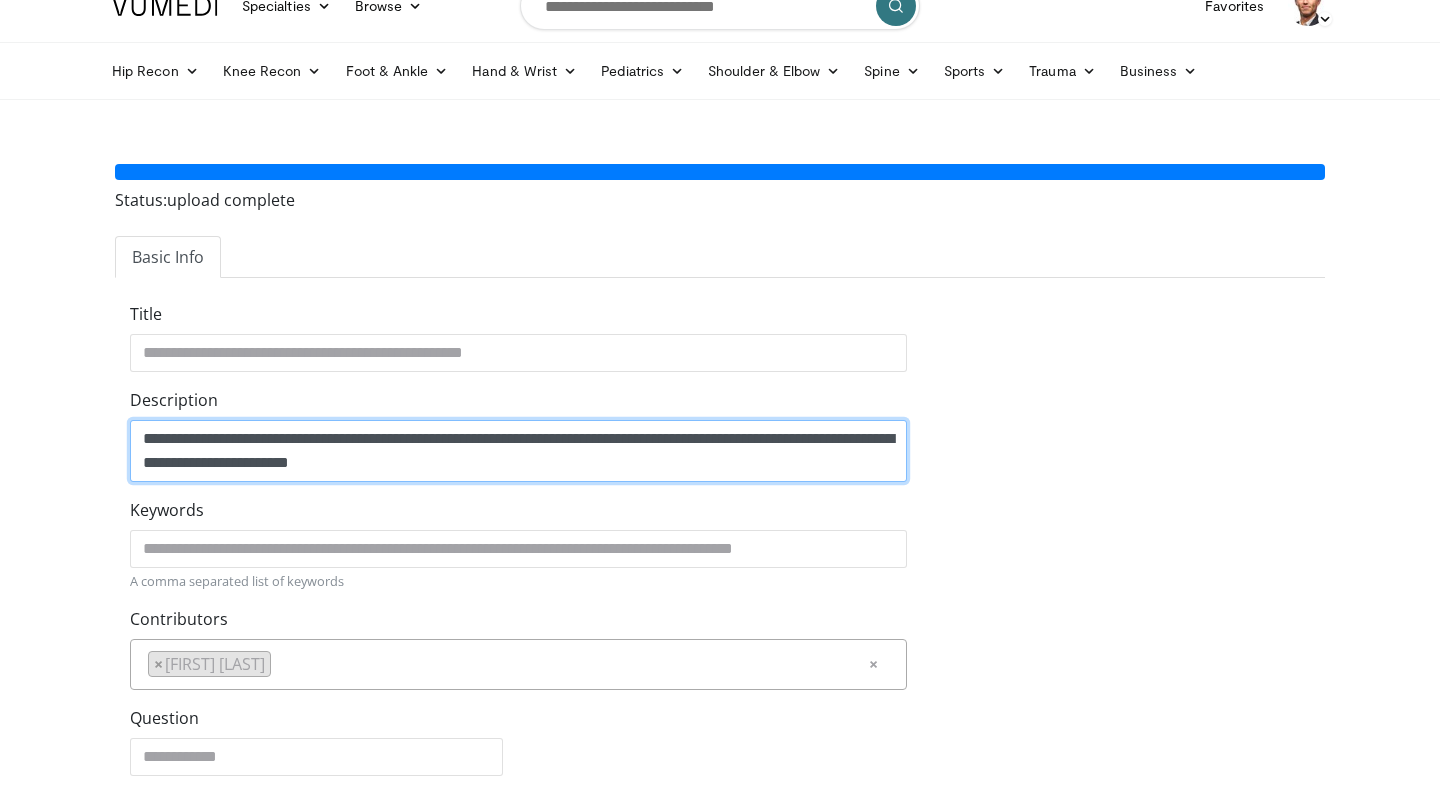 type on "**********" 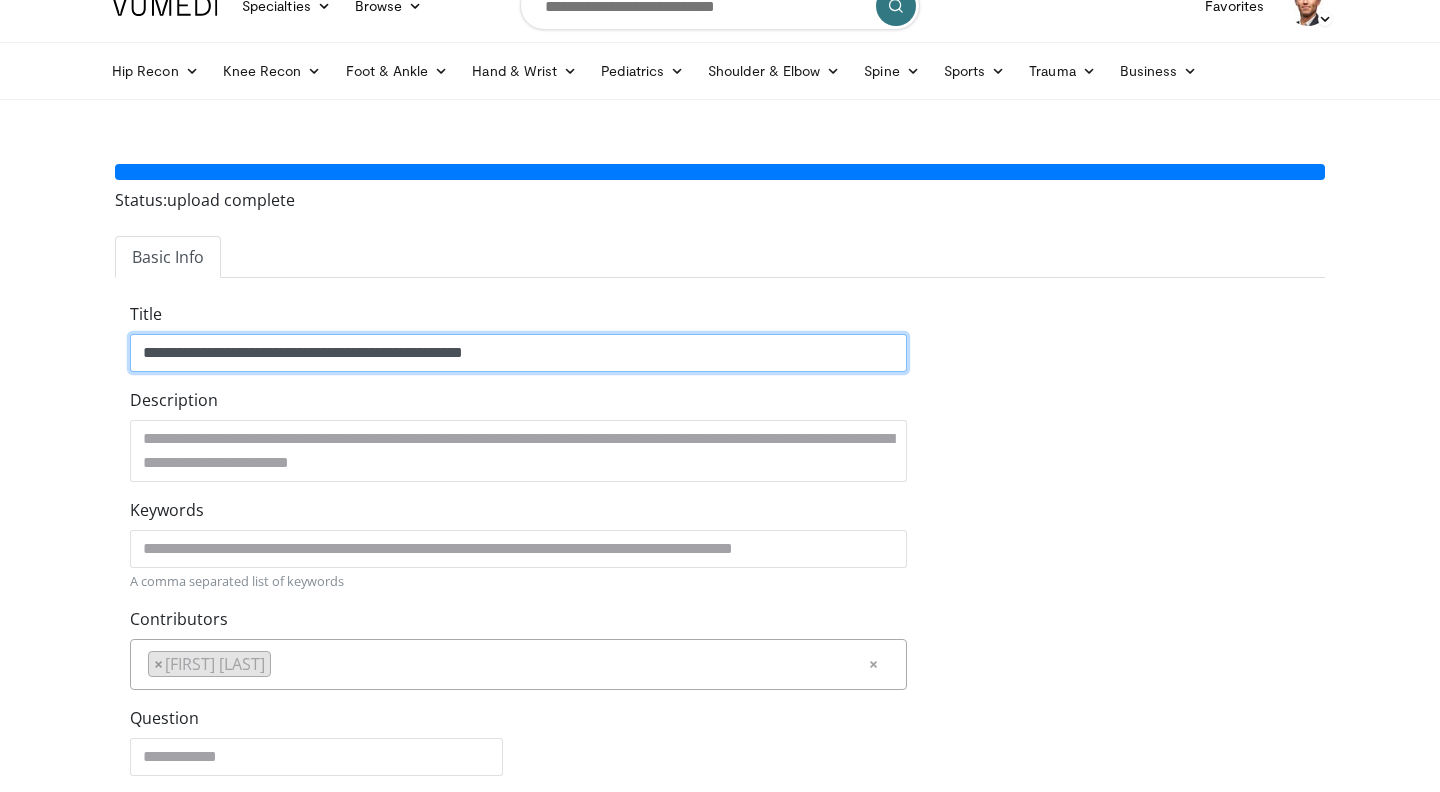 drag, startPoint x: 549, startPoint y: 352, endPoint x: 433, endPoint y: 354, distance: 116.01724 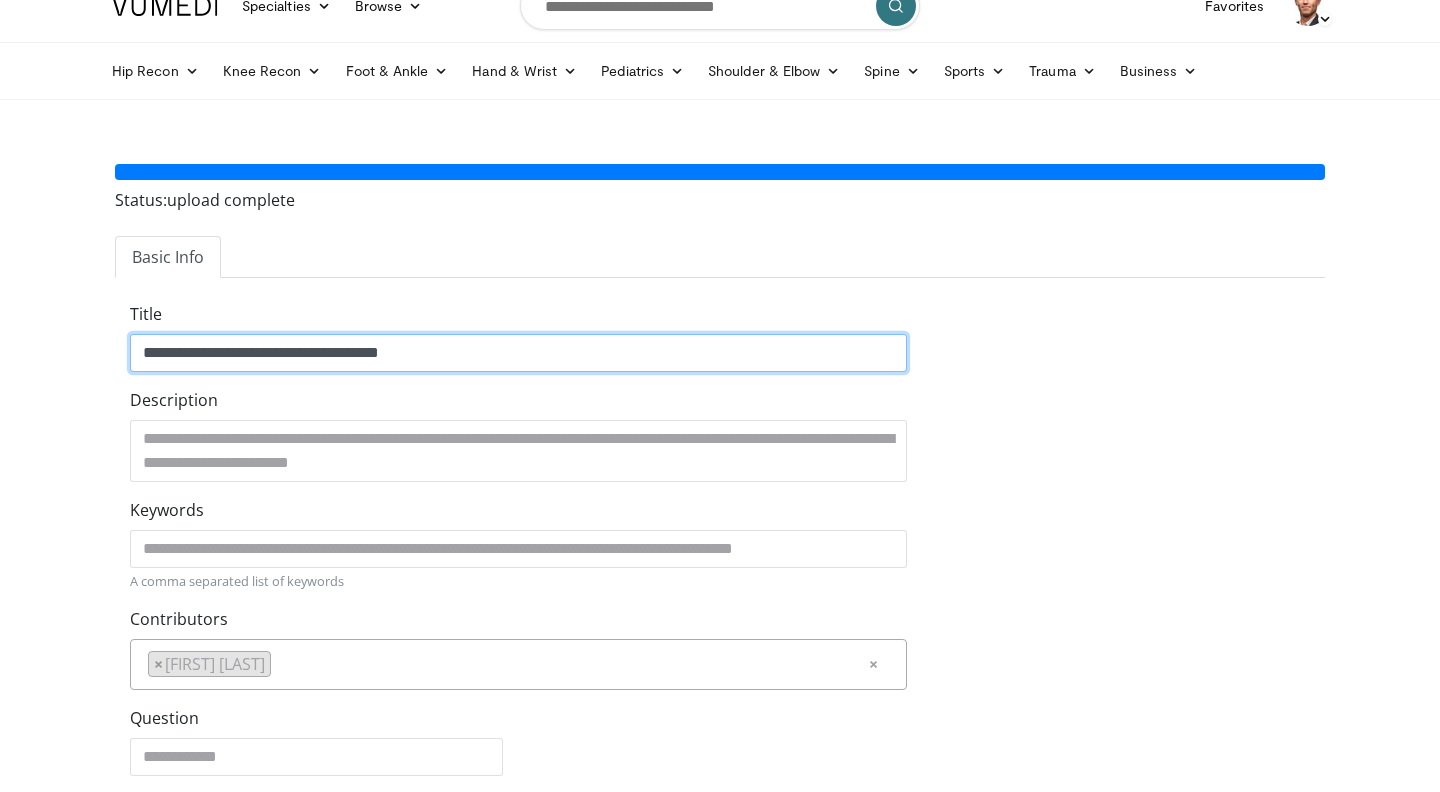 click on "**********" at bounding box center [518, 353] 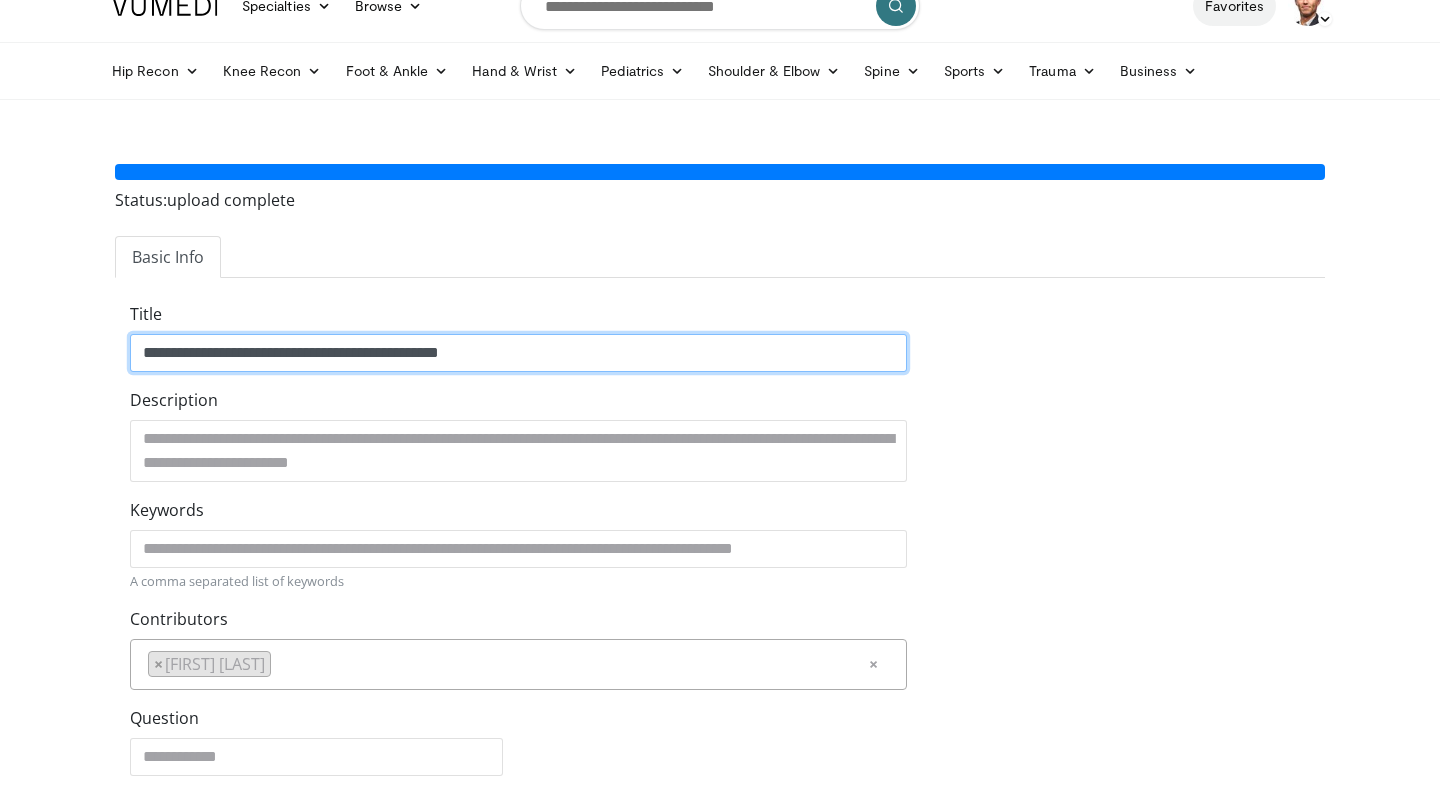 type on "**********" 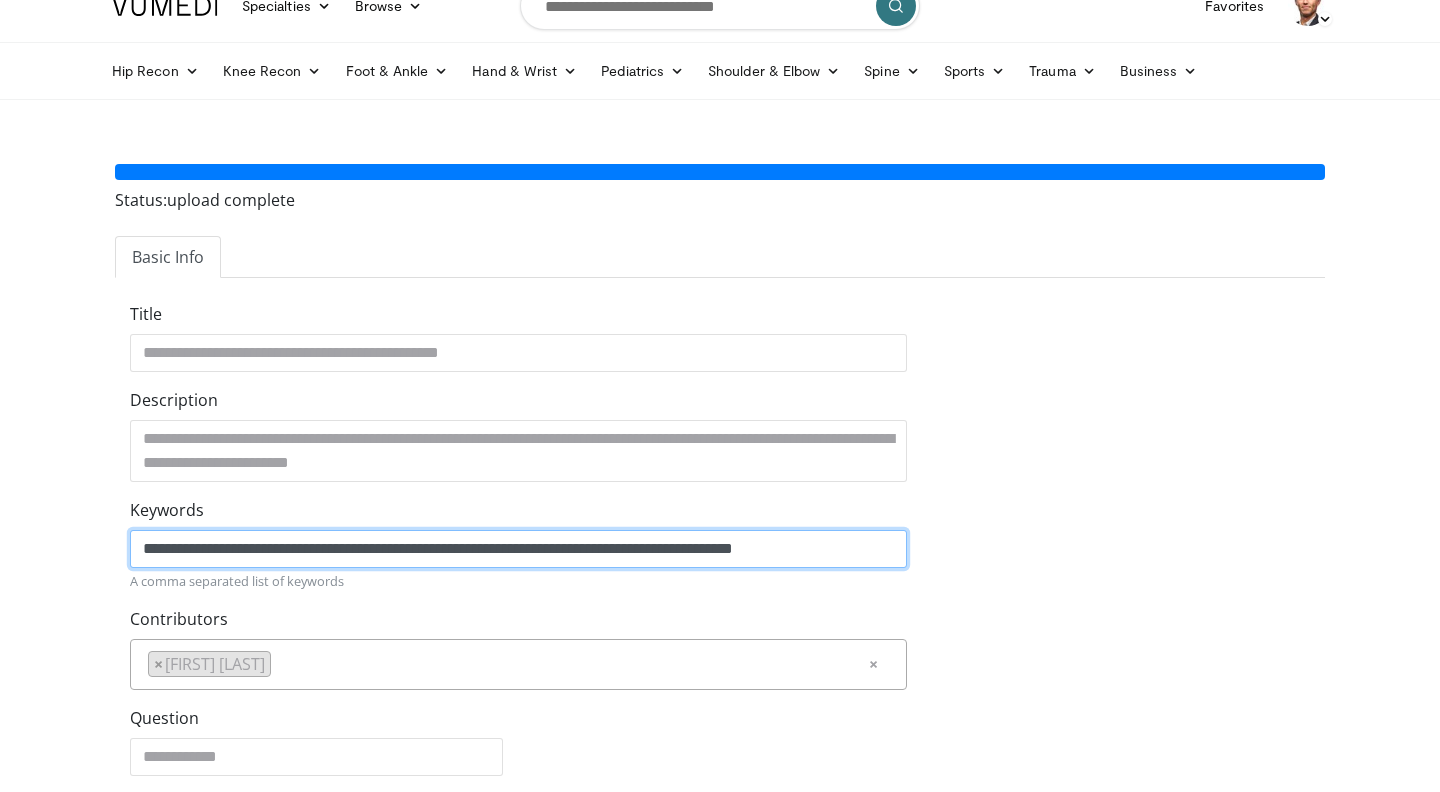 click on "**********" 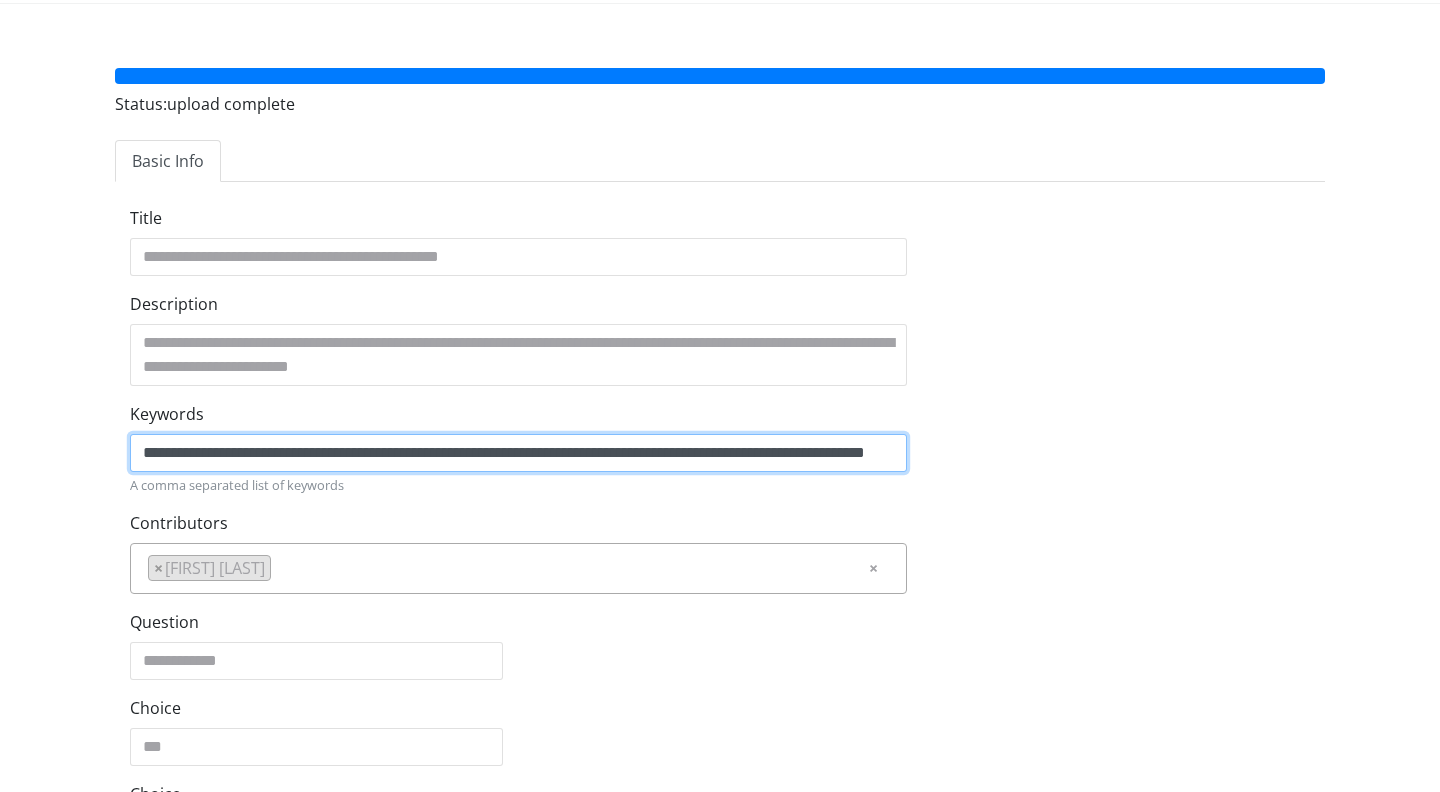 scroll, scrollTop: 115, scrollLeft: 0, axis: vertical 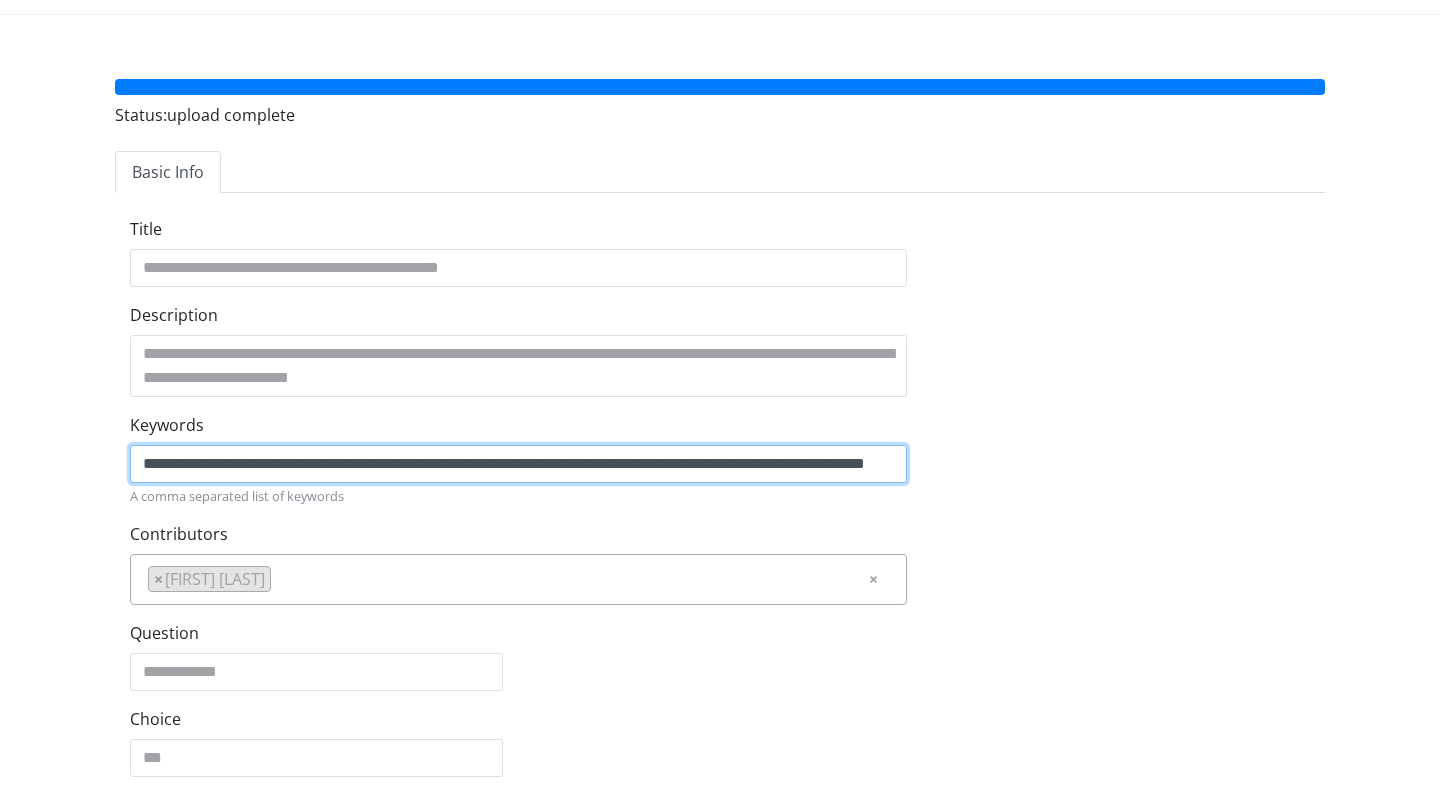 click on "**********" 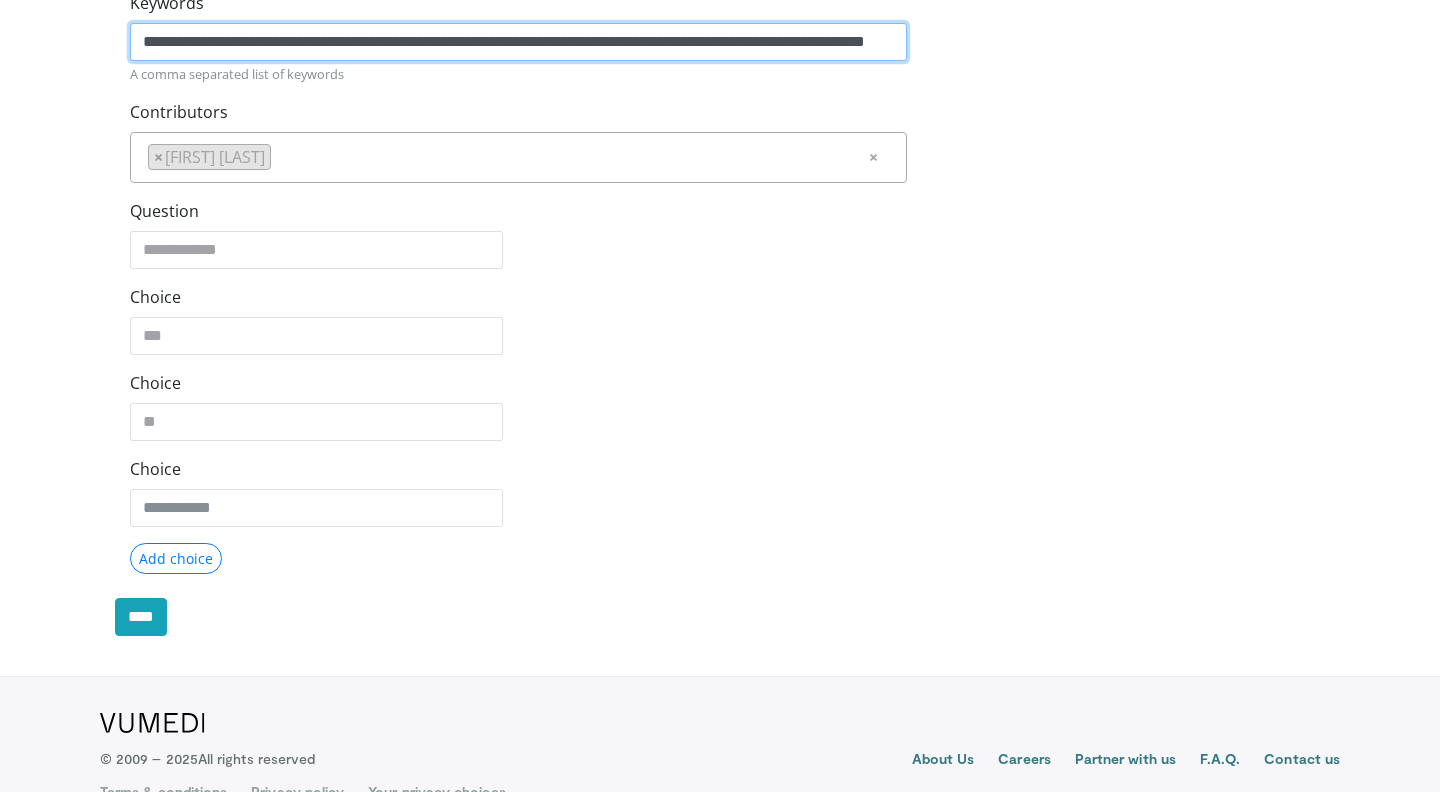 scroll, scrollTop: 579, scrollLeft: 0, axis: vertical 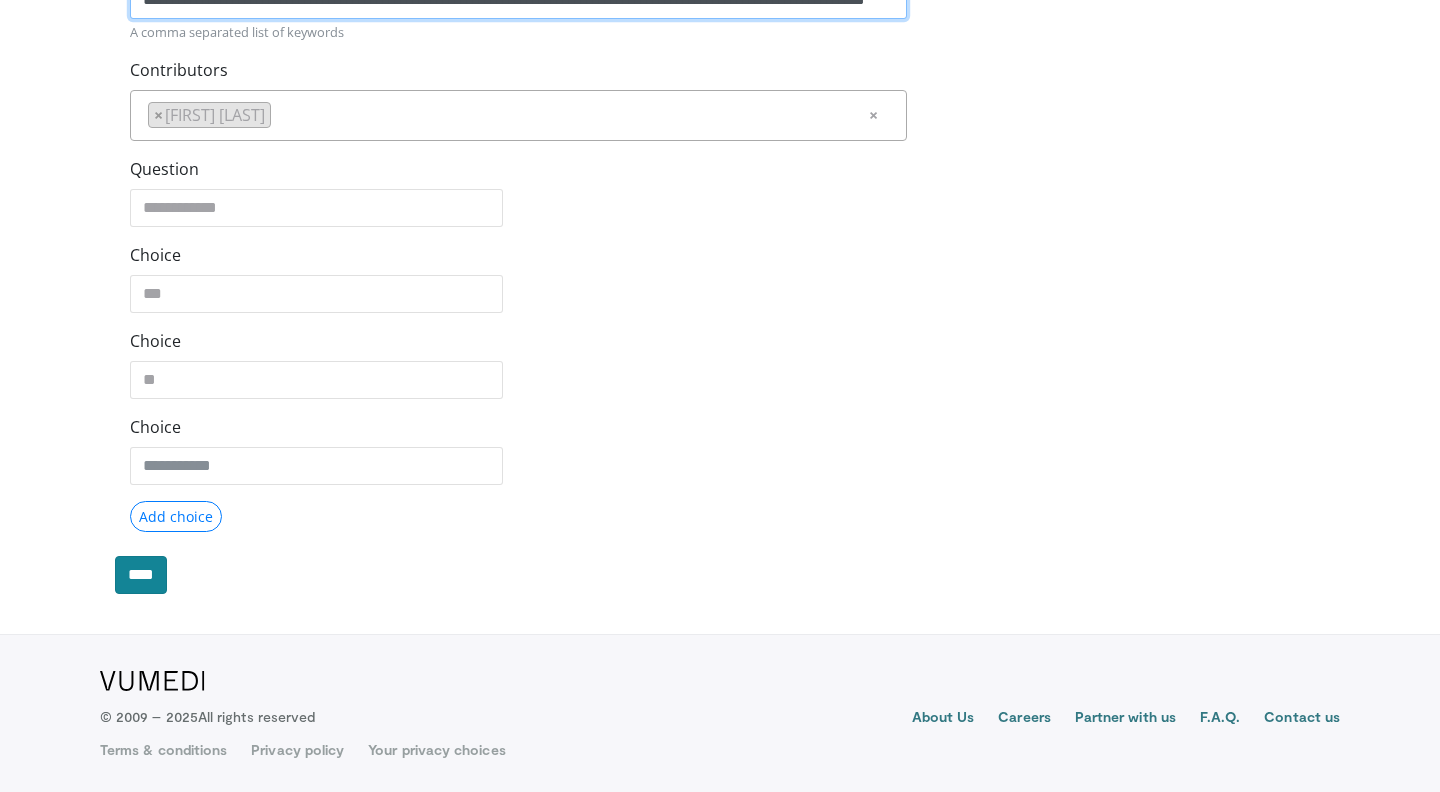 type on "**********" 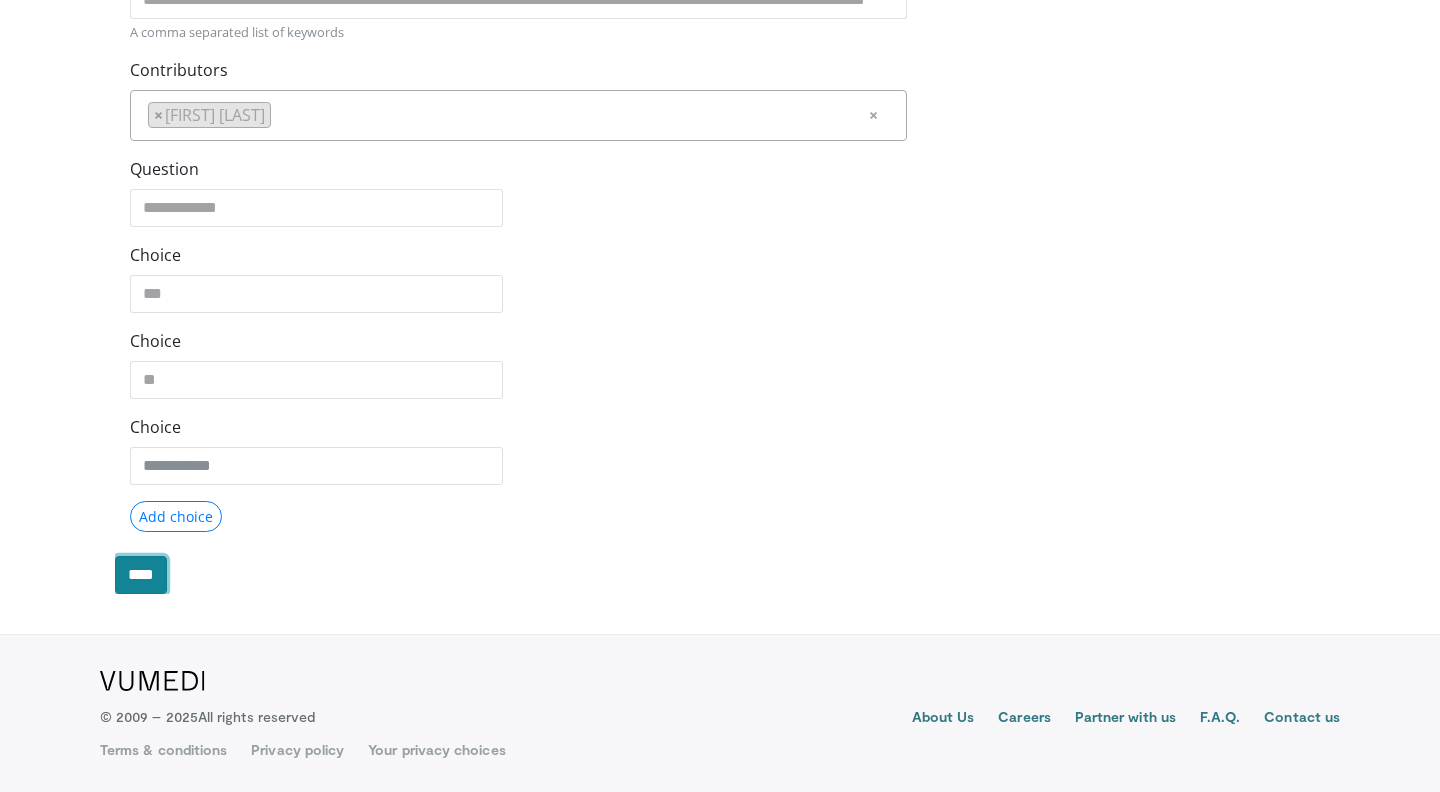 click on "****" at bounding box center [141, 575] 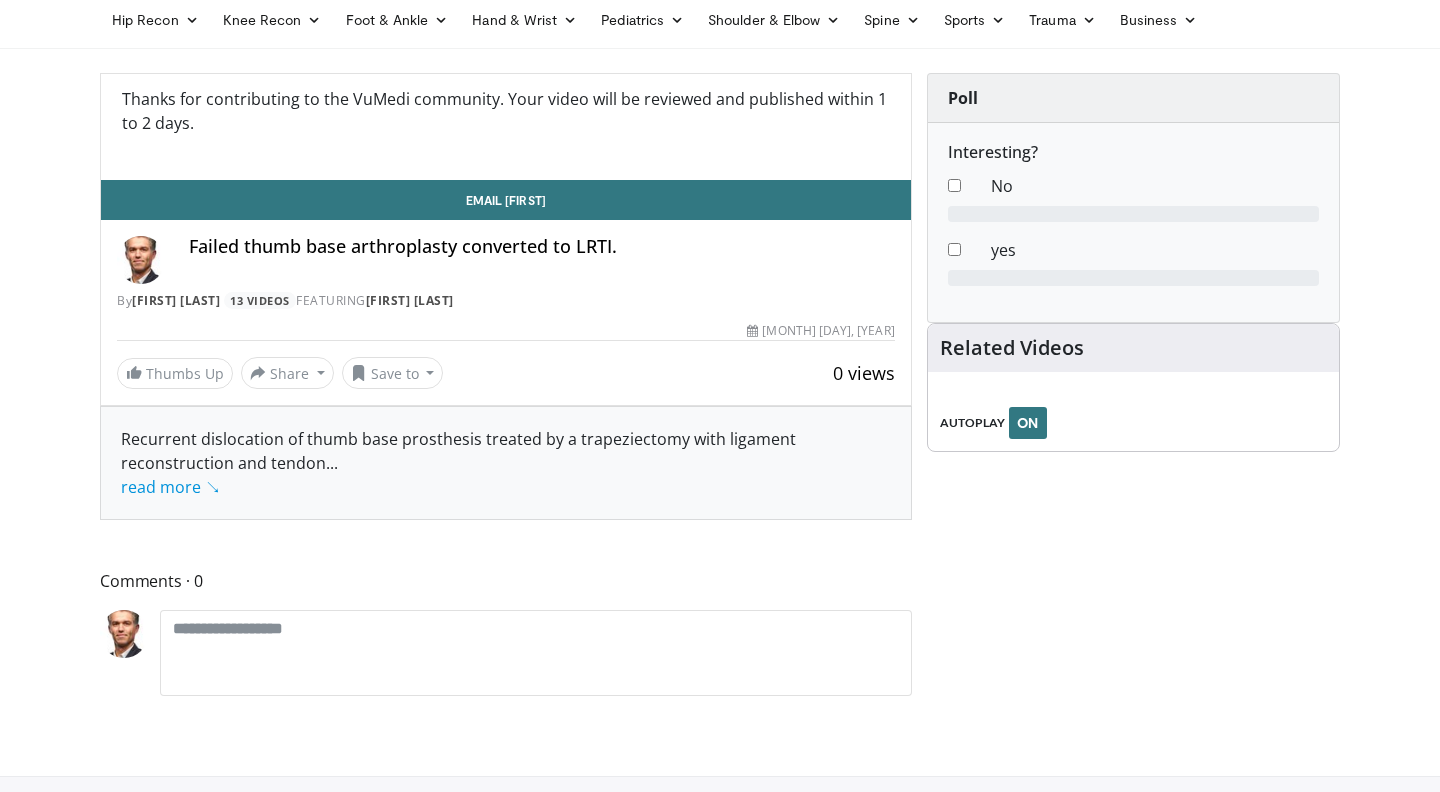 scroll, scrollTop: 121, scrollLeft: 0, axis: vertical 